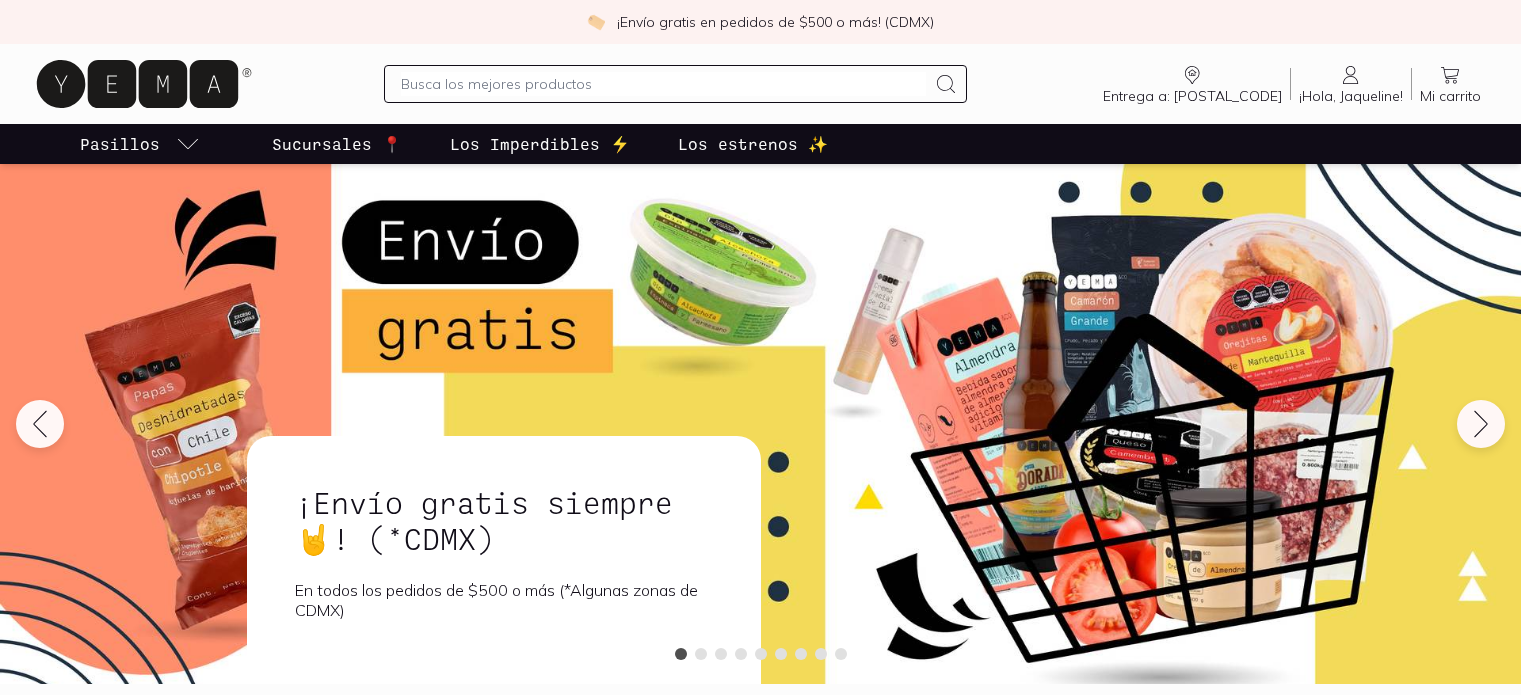 scroll, scrollTop: 0, scrollLeft: 0, axis: both 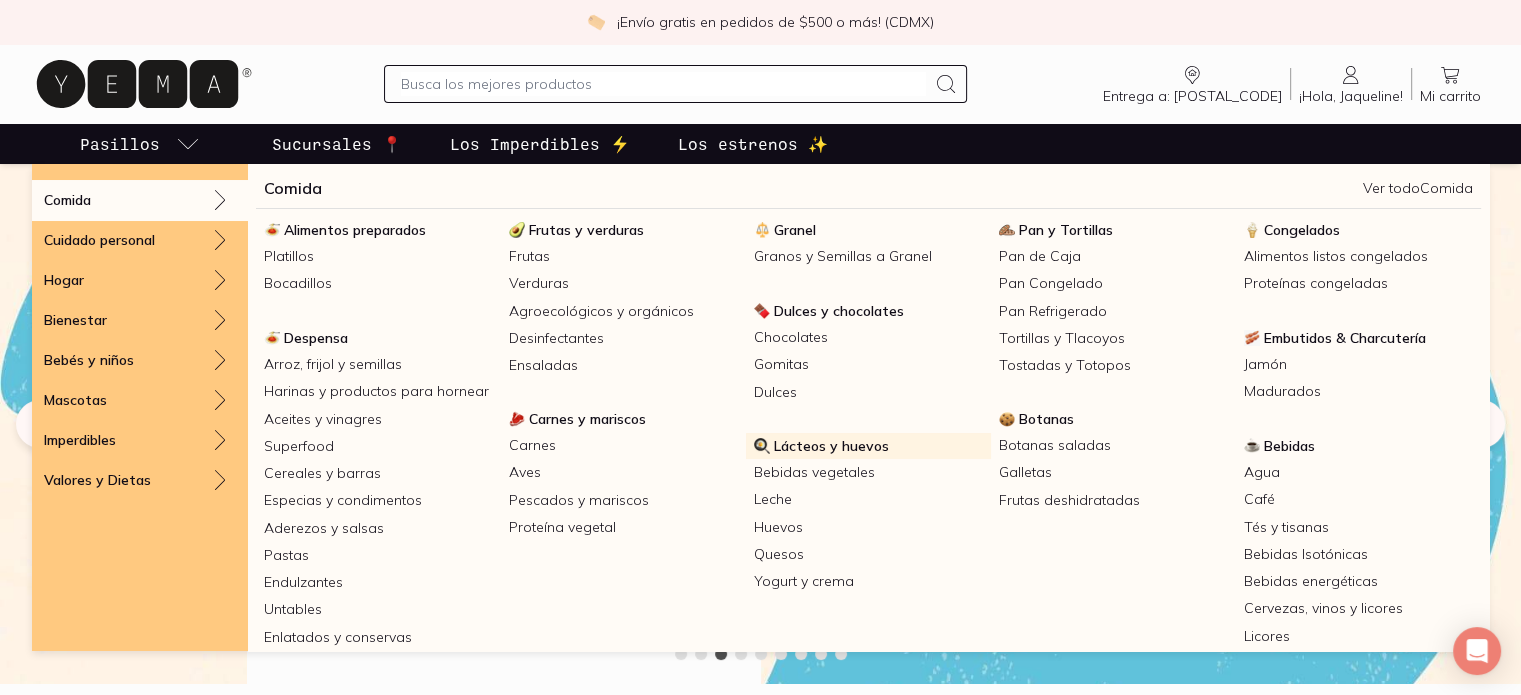 click on "Lácteos y huevos" at bounding box center [831, 446] 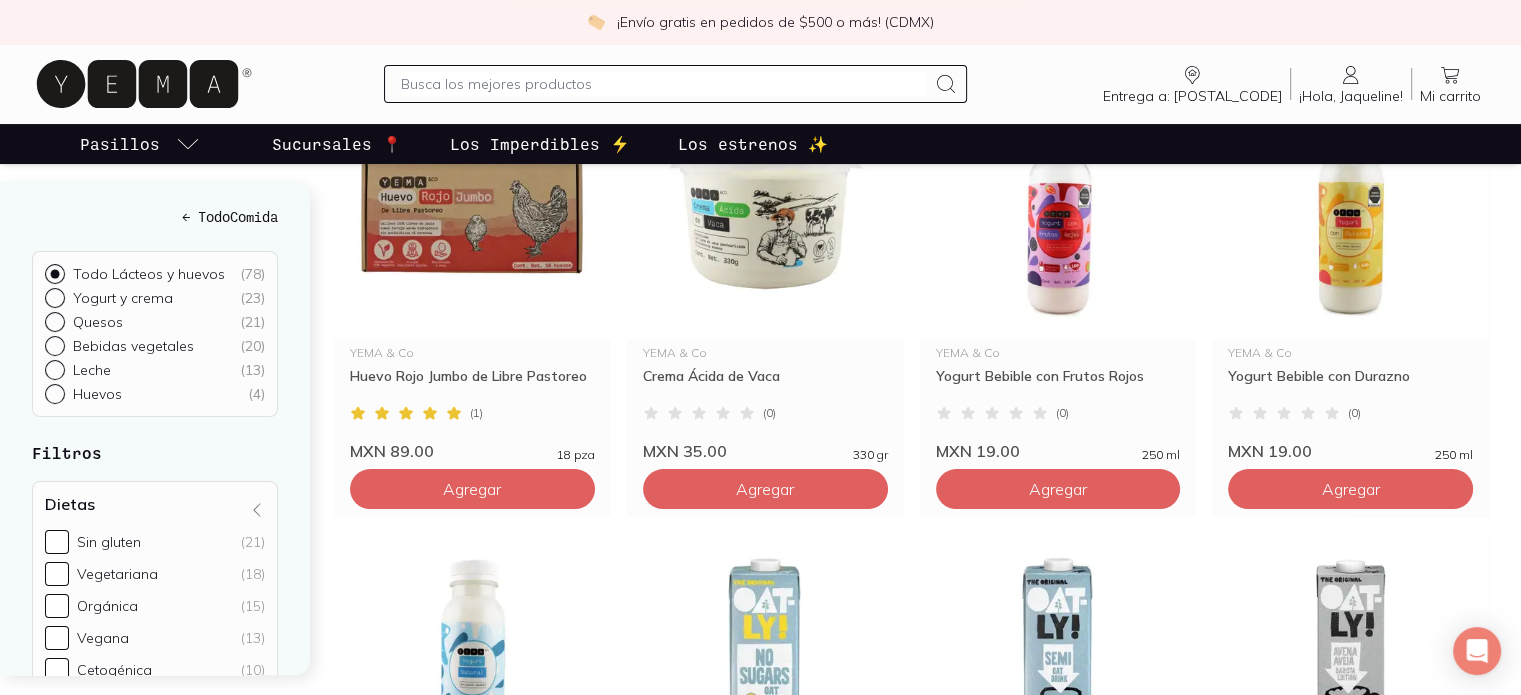 scroll, scrollTop: 0, scrollLeft: 0, axis: both 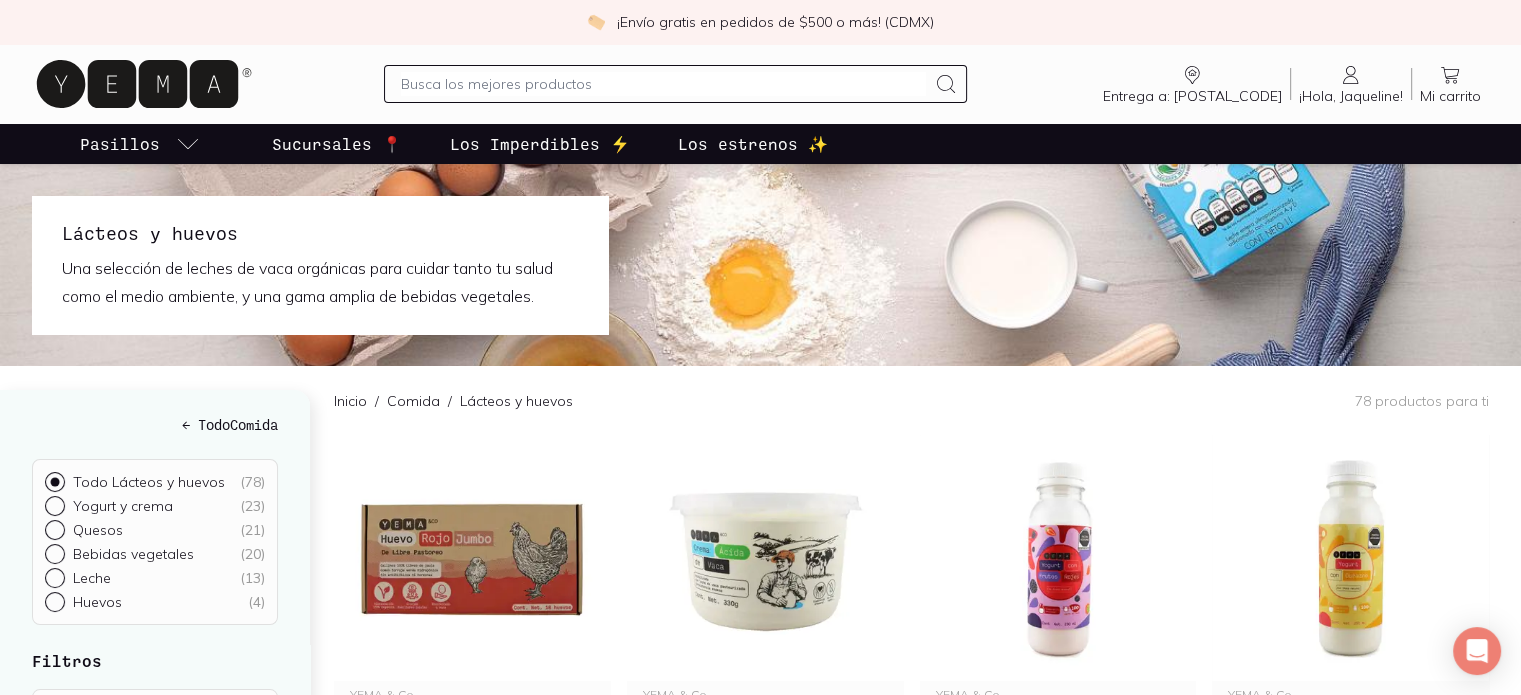 click at bounding box center (663, 84) 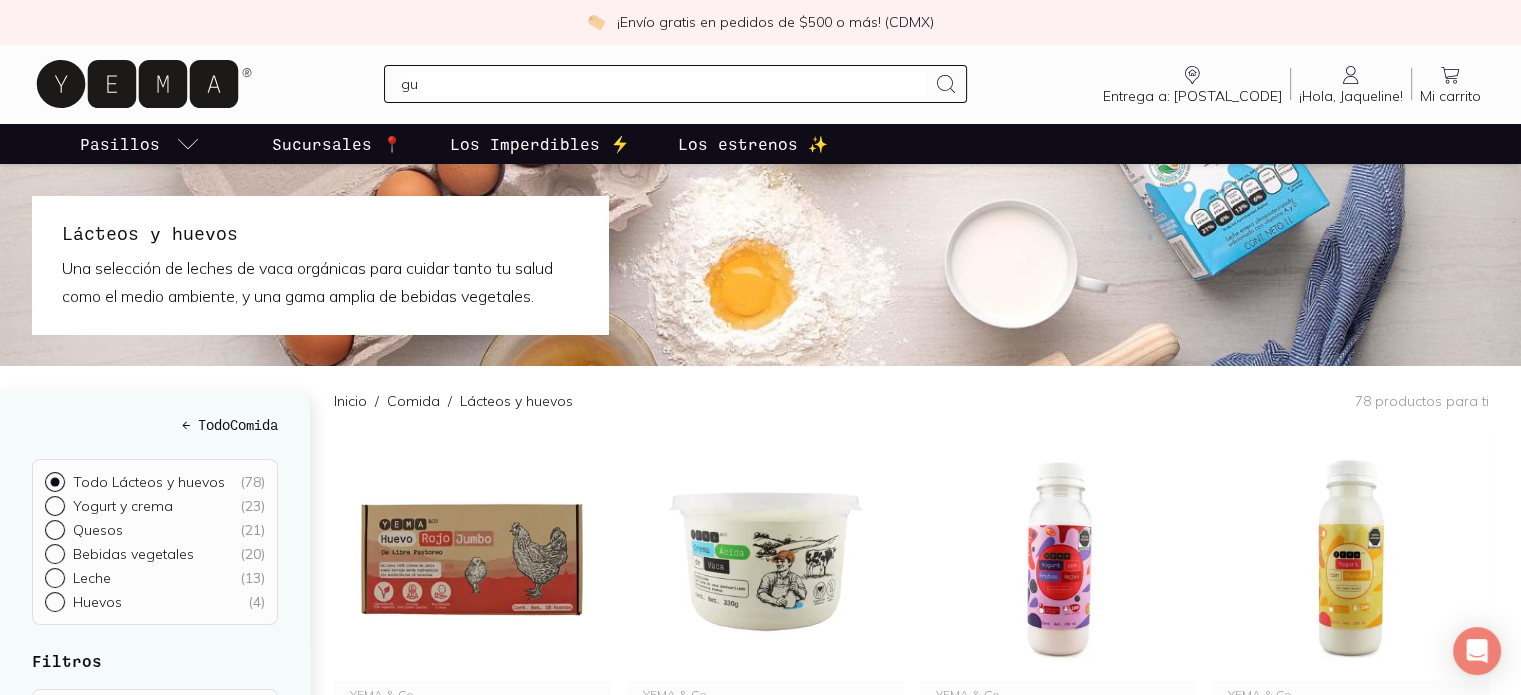 type on "gud" 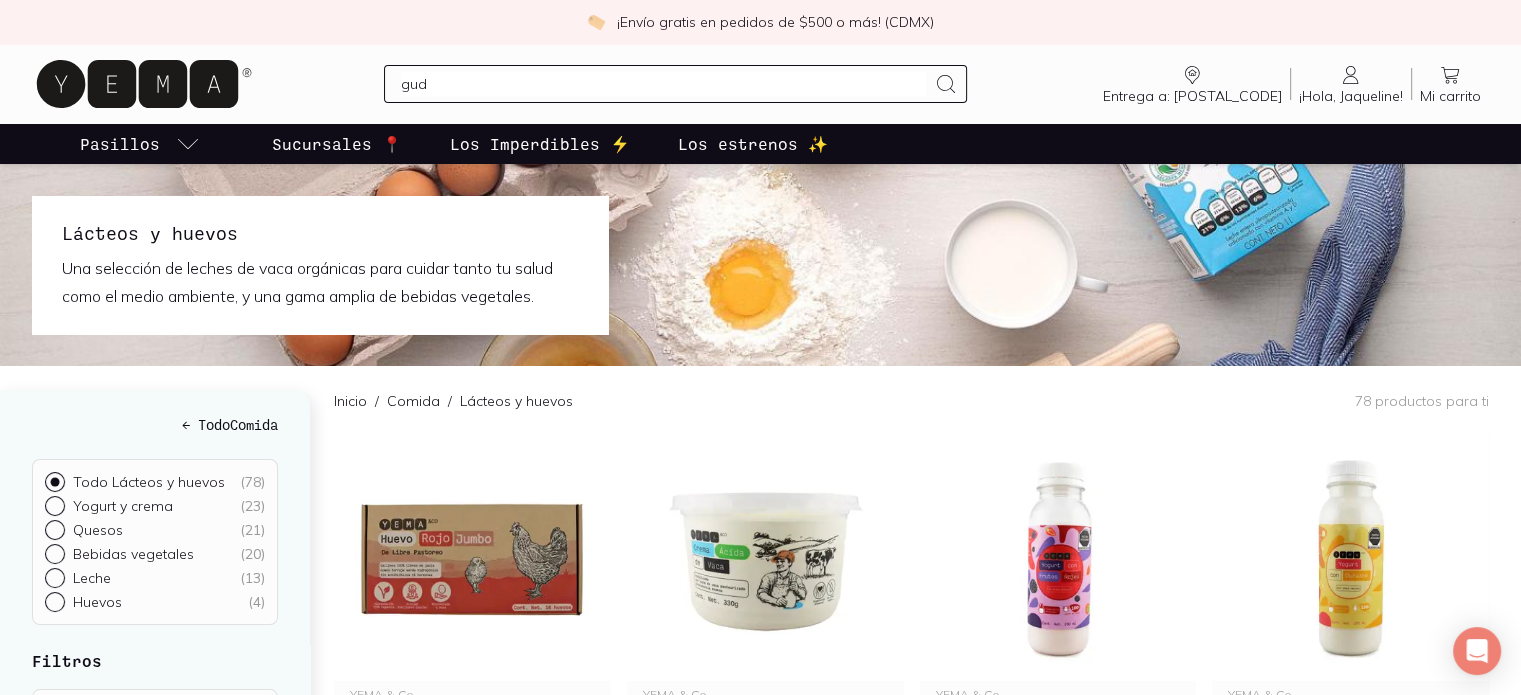 type 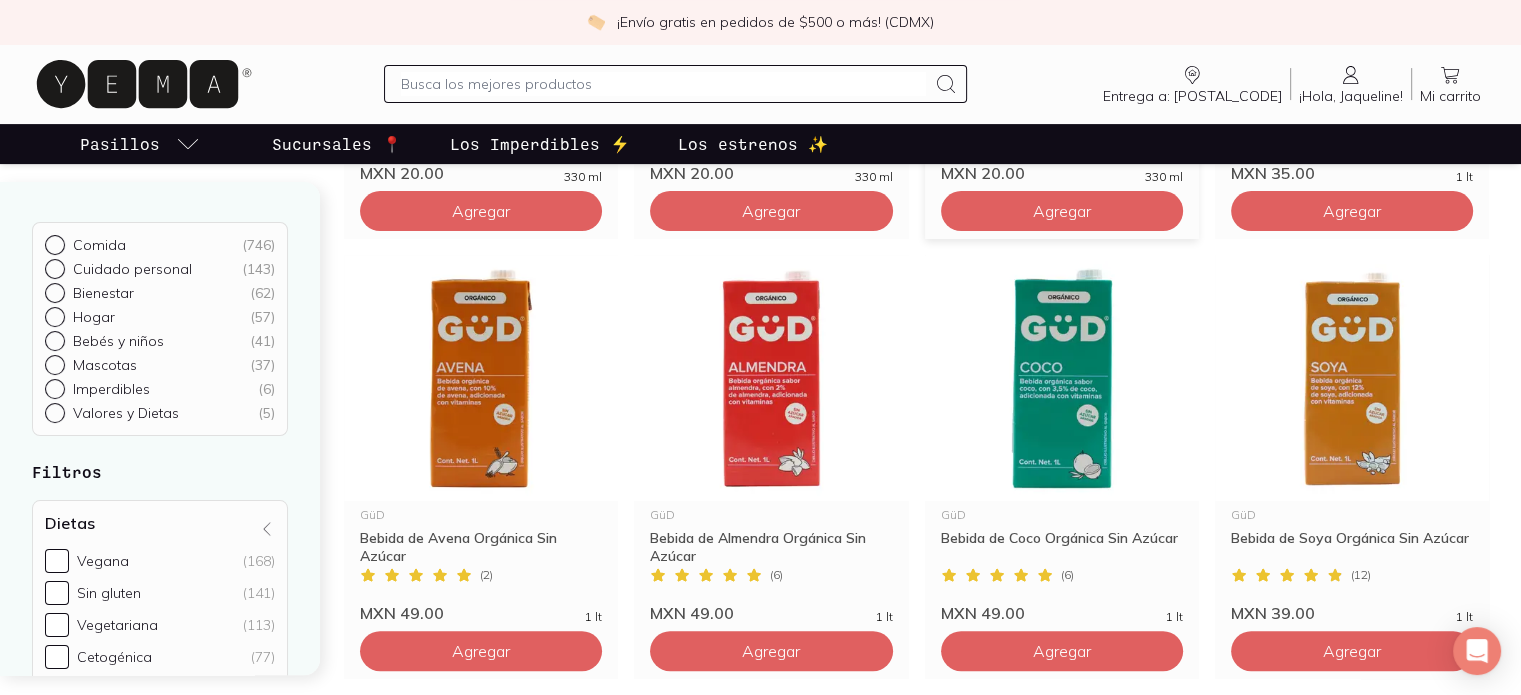 scroll, scrollTop: 568, scrollLeft: 0, axis: vertical 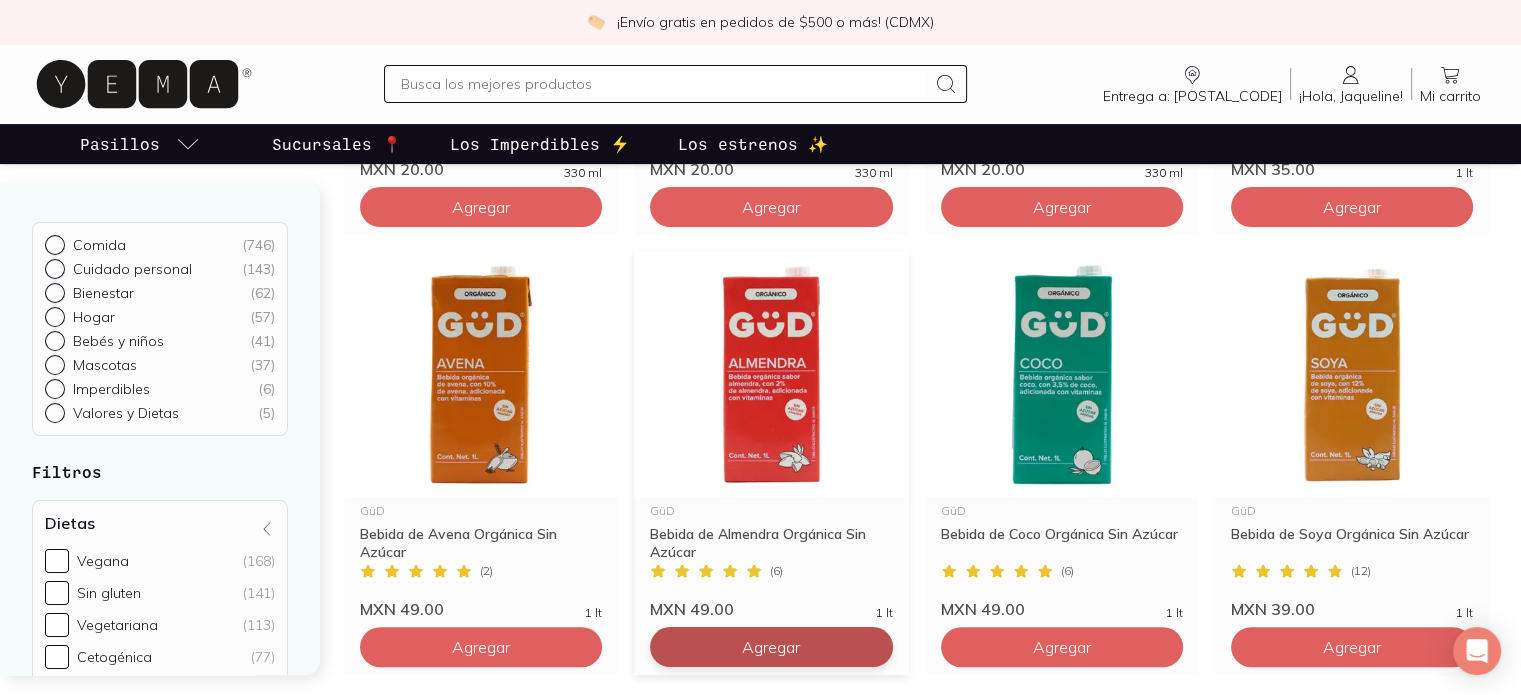 click on "Agregar" at bounding box center (481, 207) 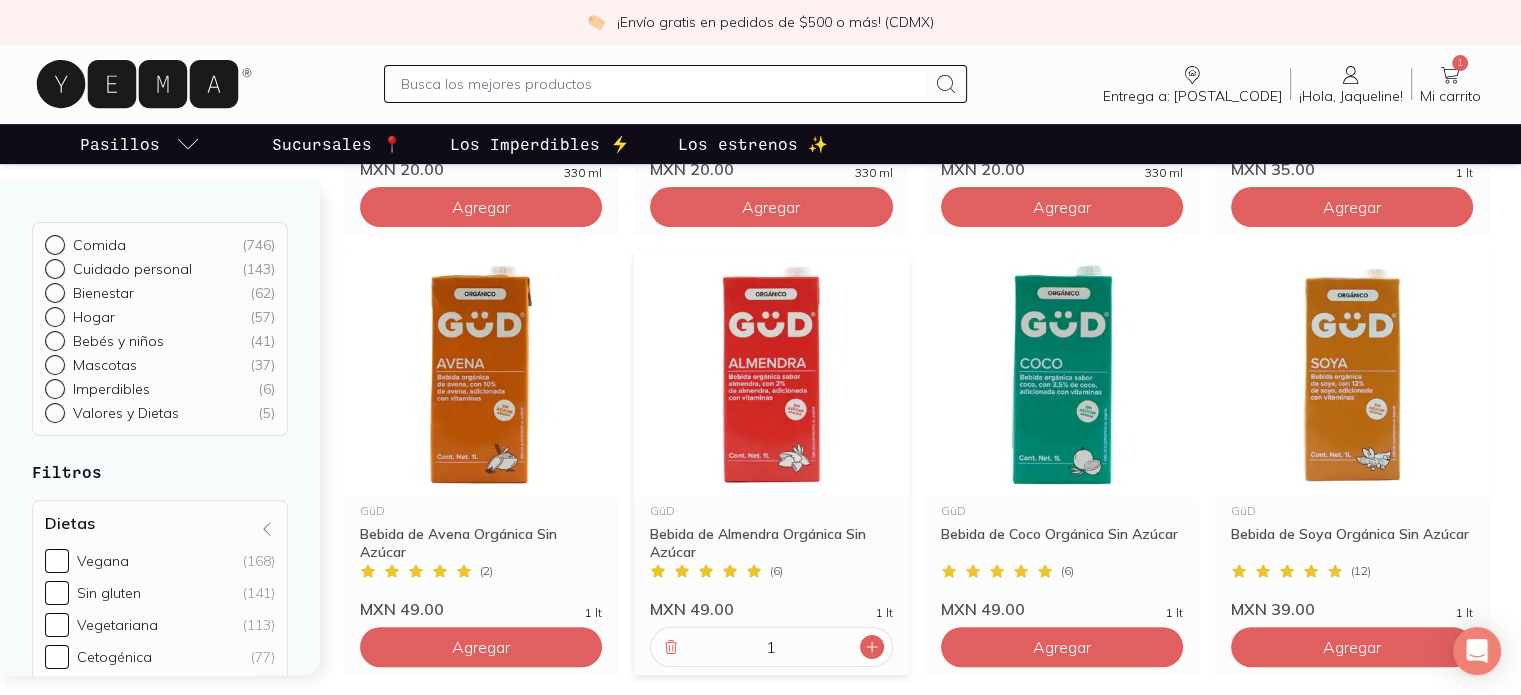 click 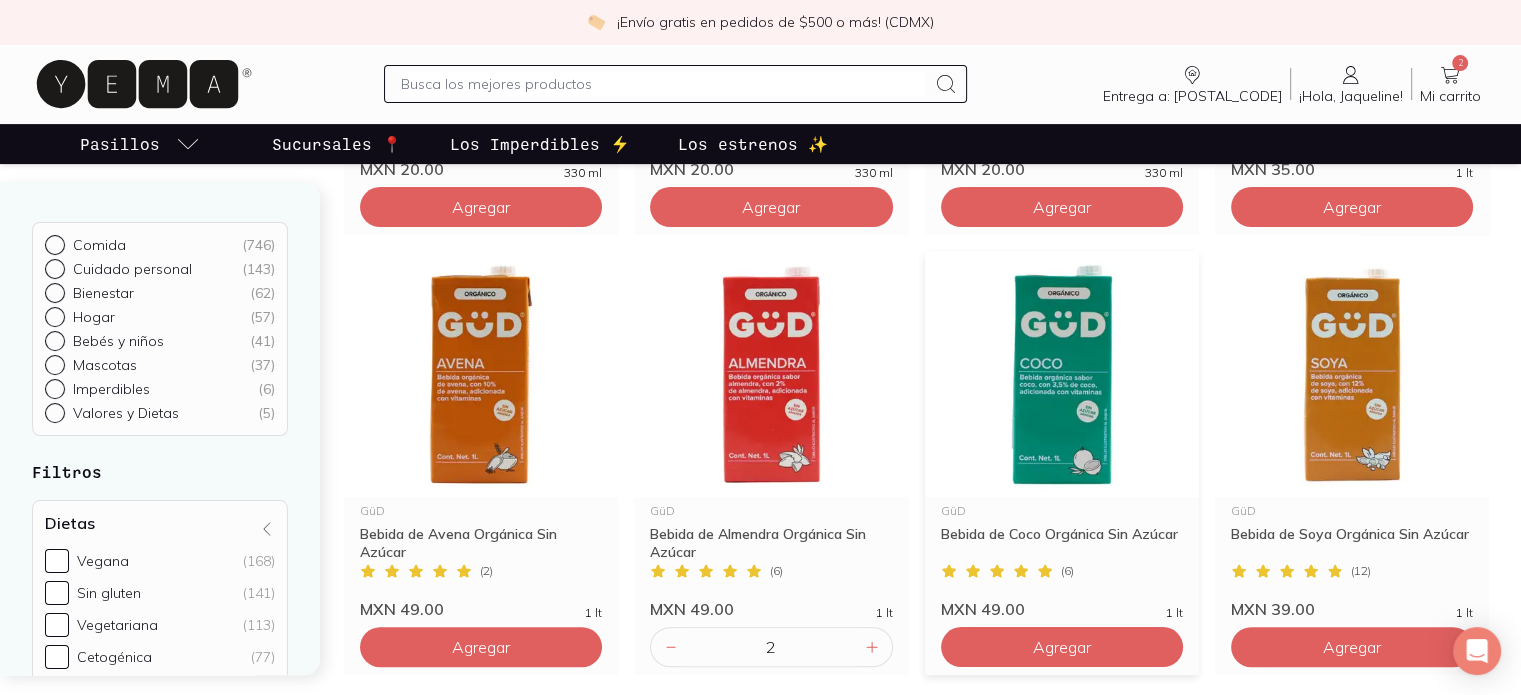 scroll, scrollTop: 782, scrollLeft: 0, axis: vertical 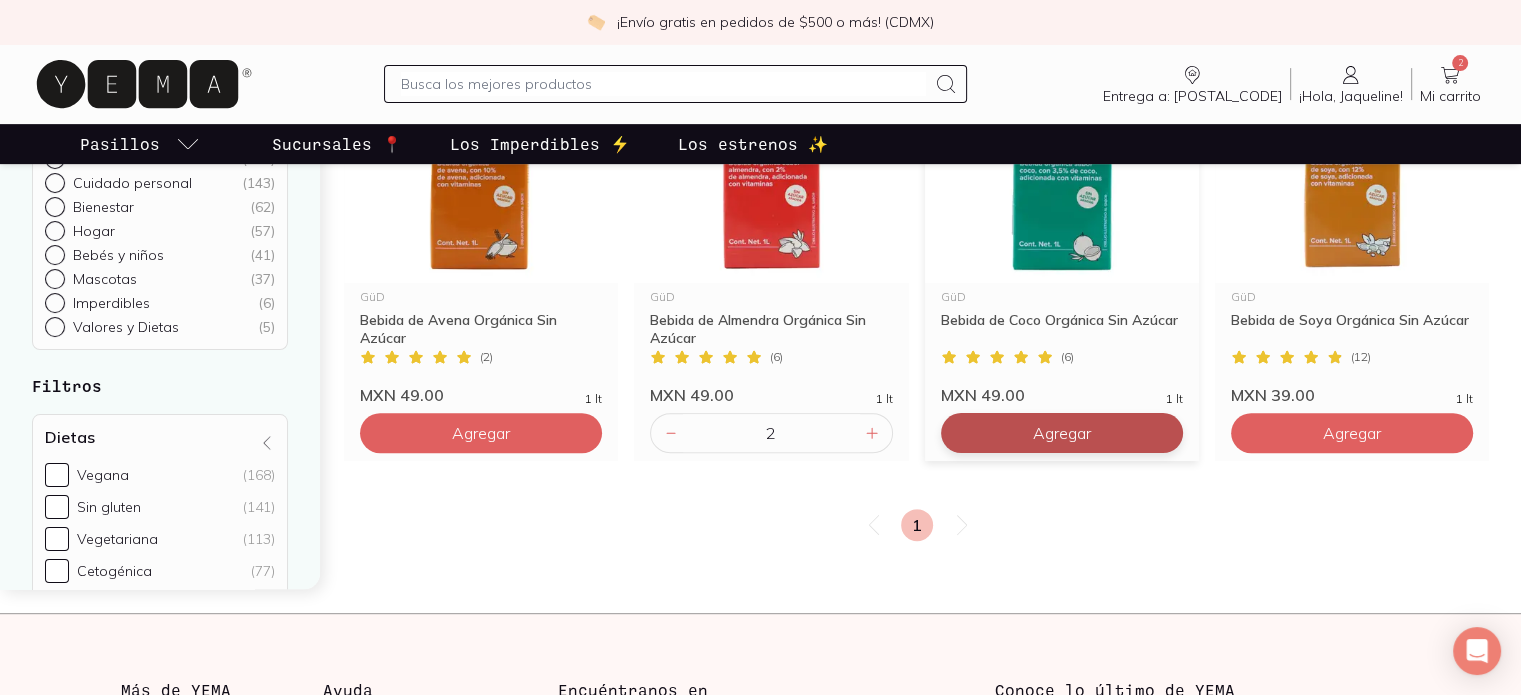 click on "Agregar" at bounding box center [481, -7] 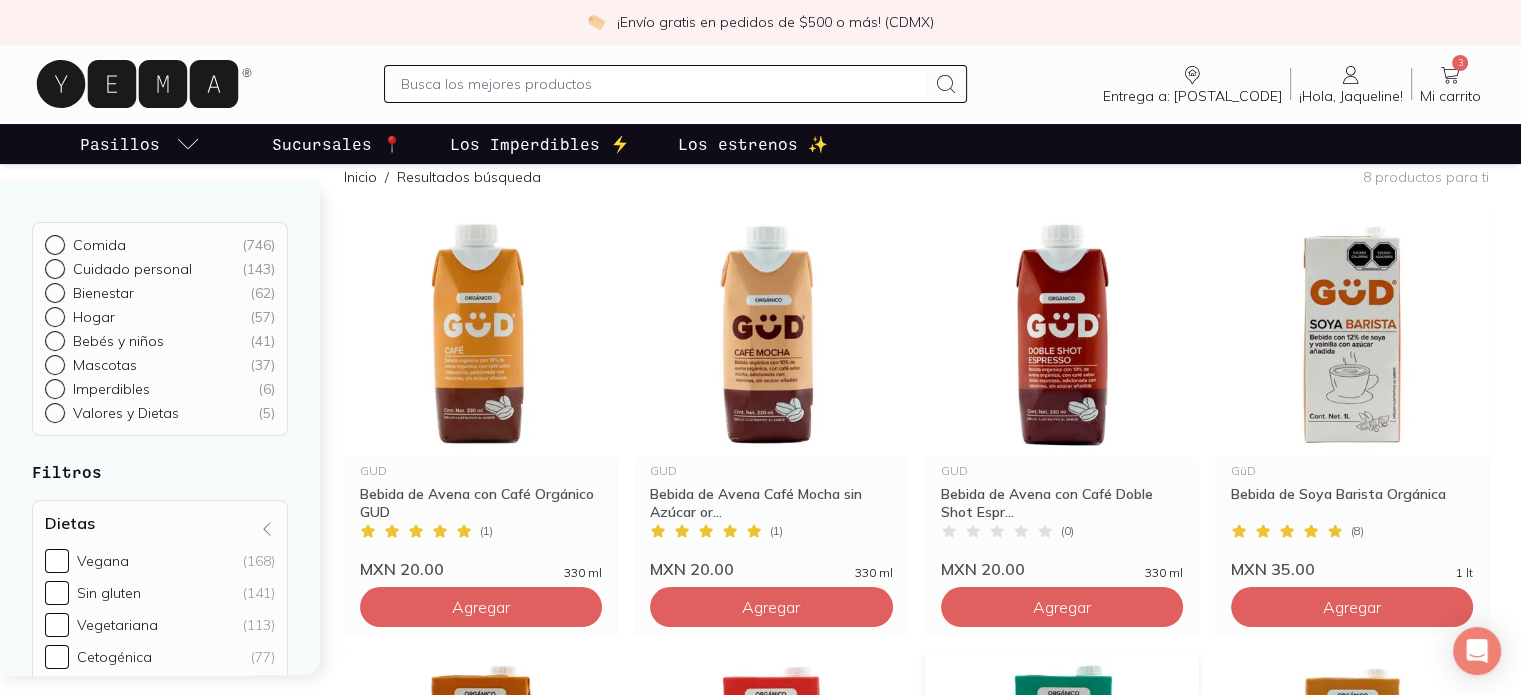 scroll, scrollTop: 0, scrollLeft: 0, axis: both 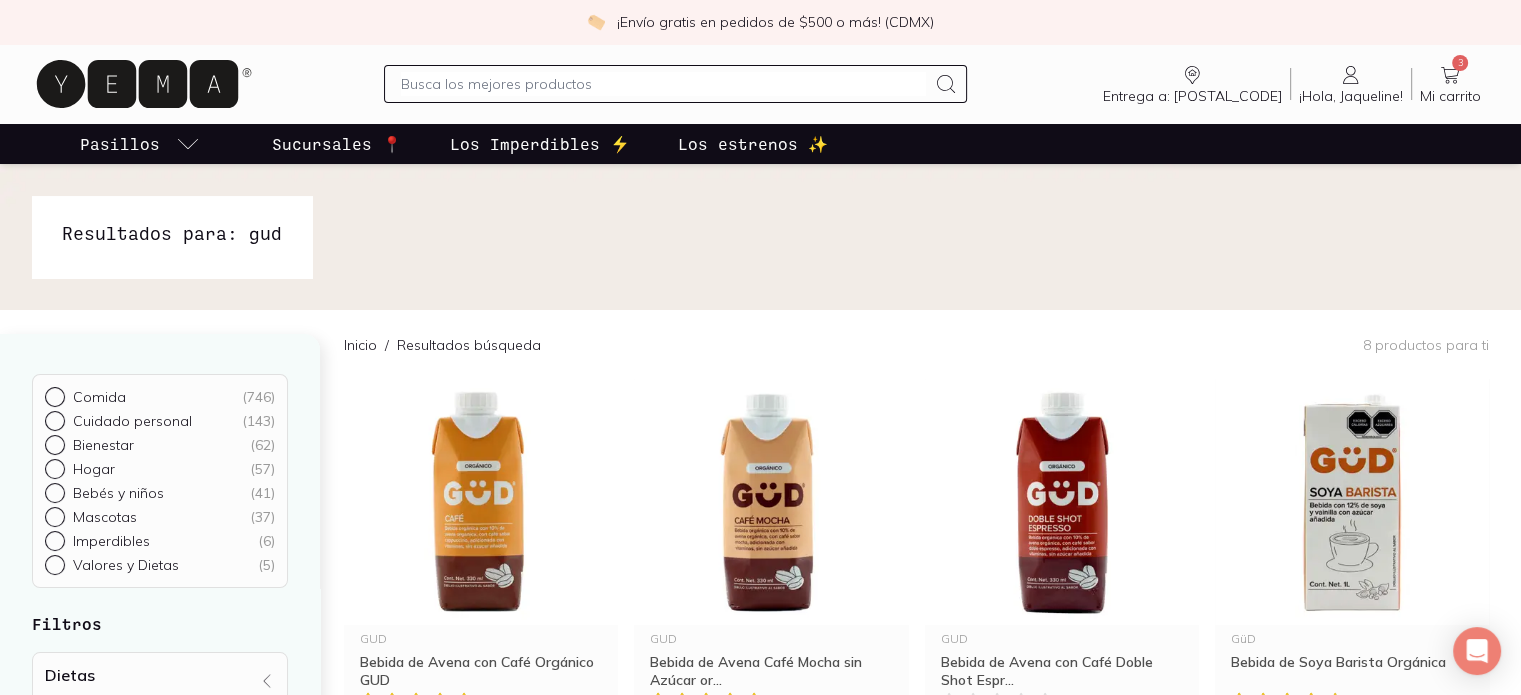 click at bounding box center [663, 84] 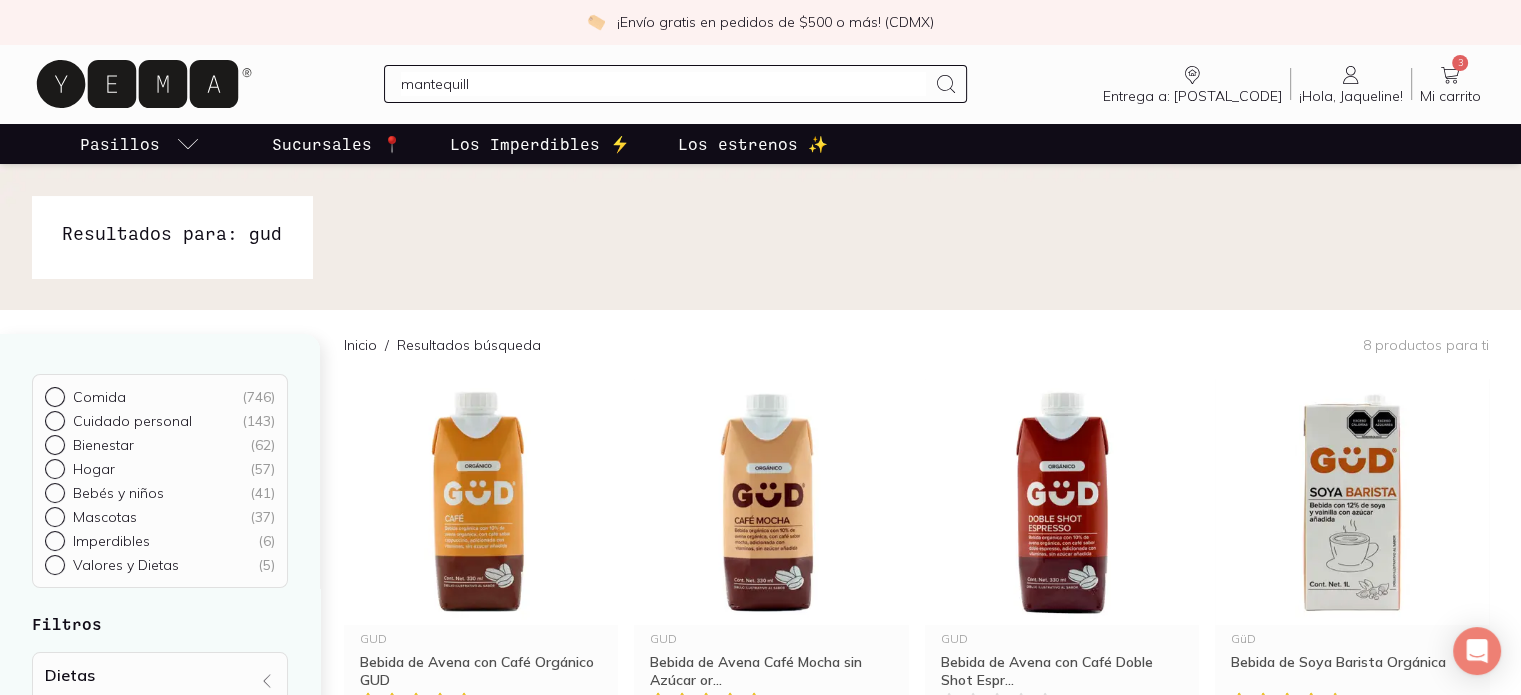 type on "mantequilla" 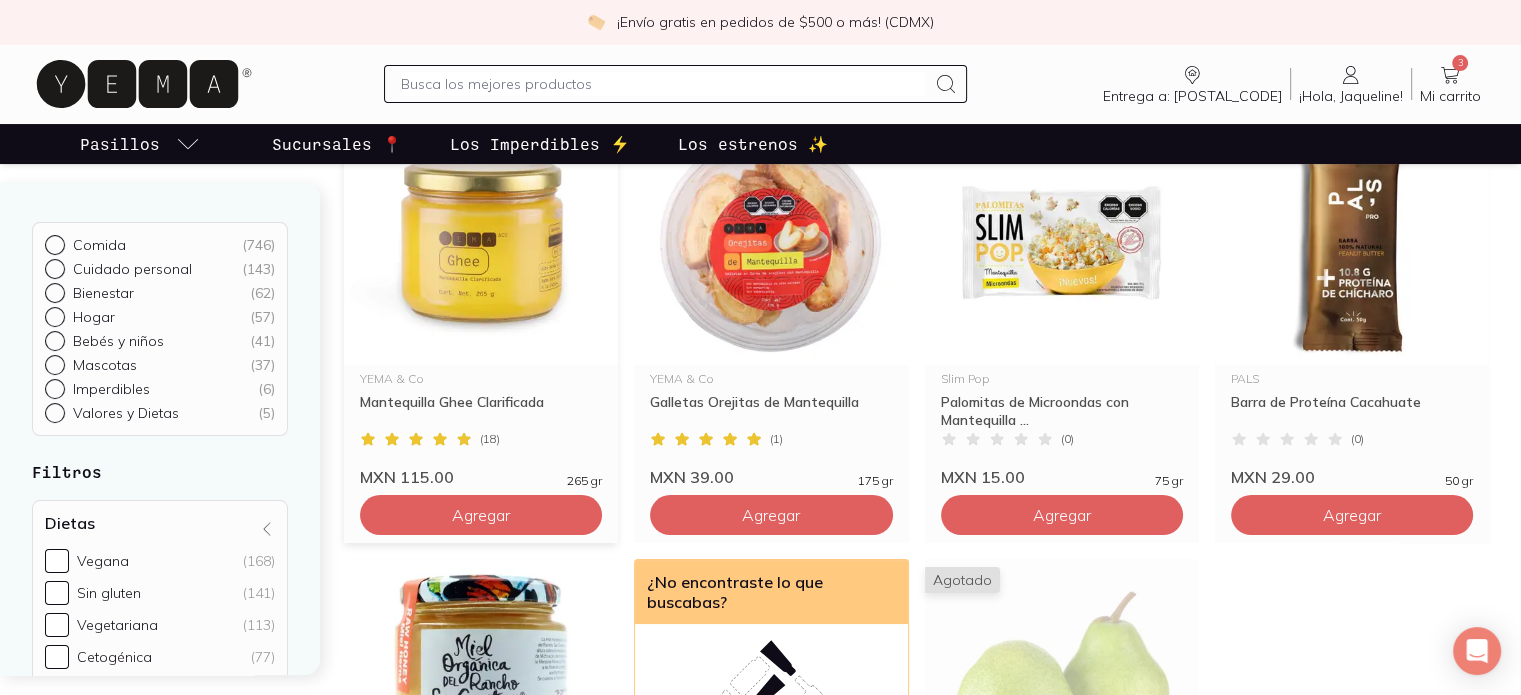 scroll, scrollTop: 0, scrollLeft: 0, axis: both 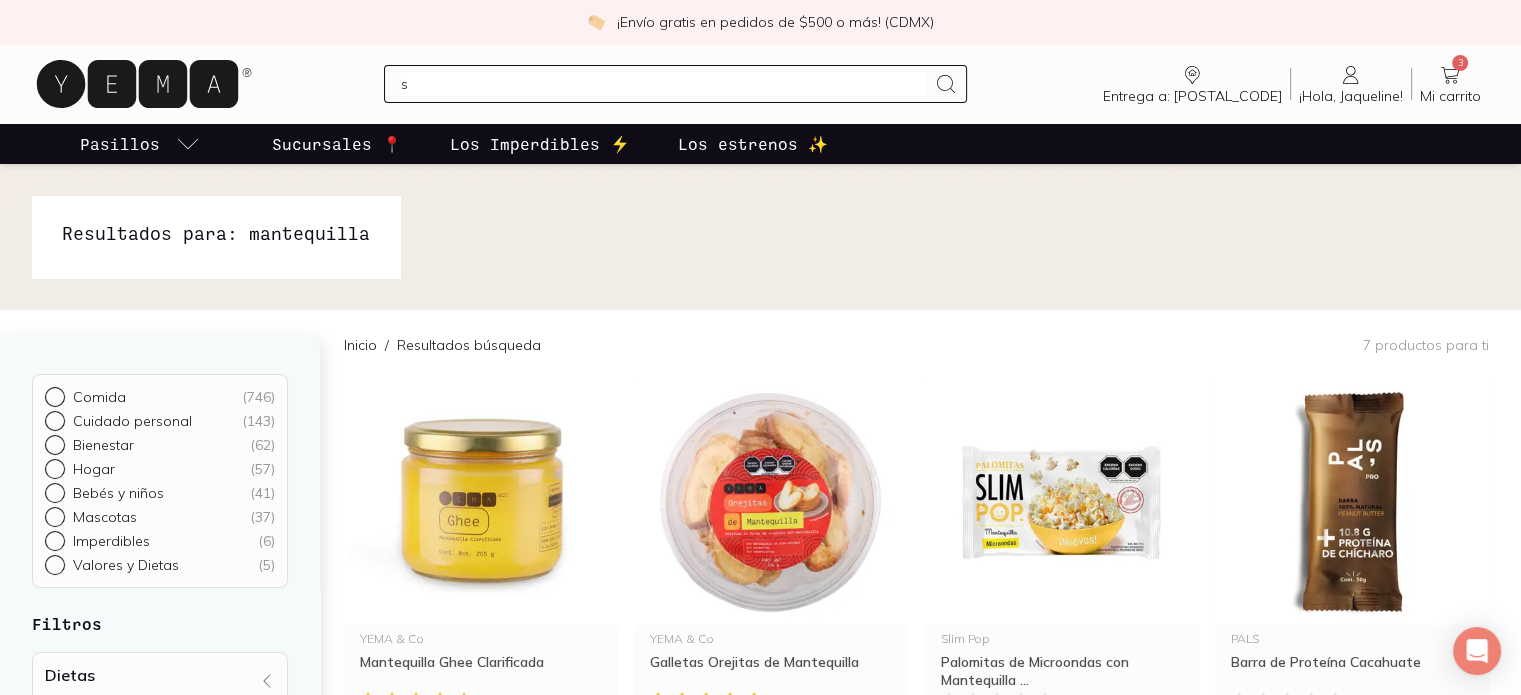 click on "s" at bounding box center (663, 84) 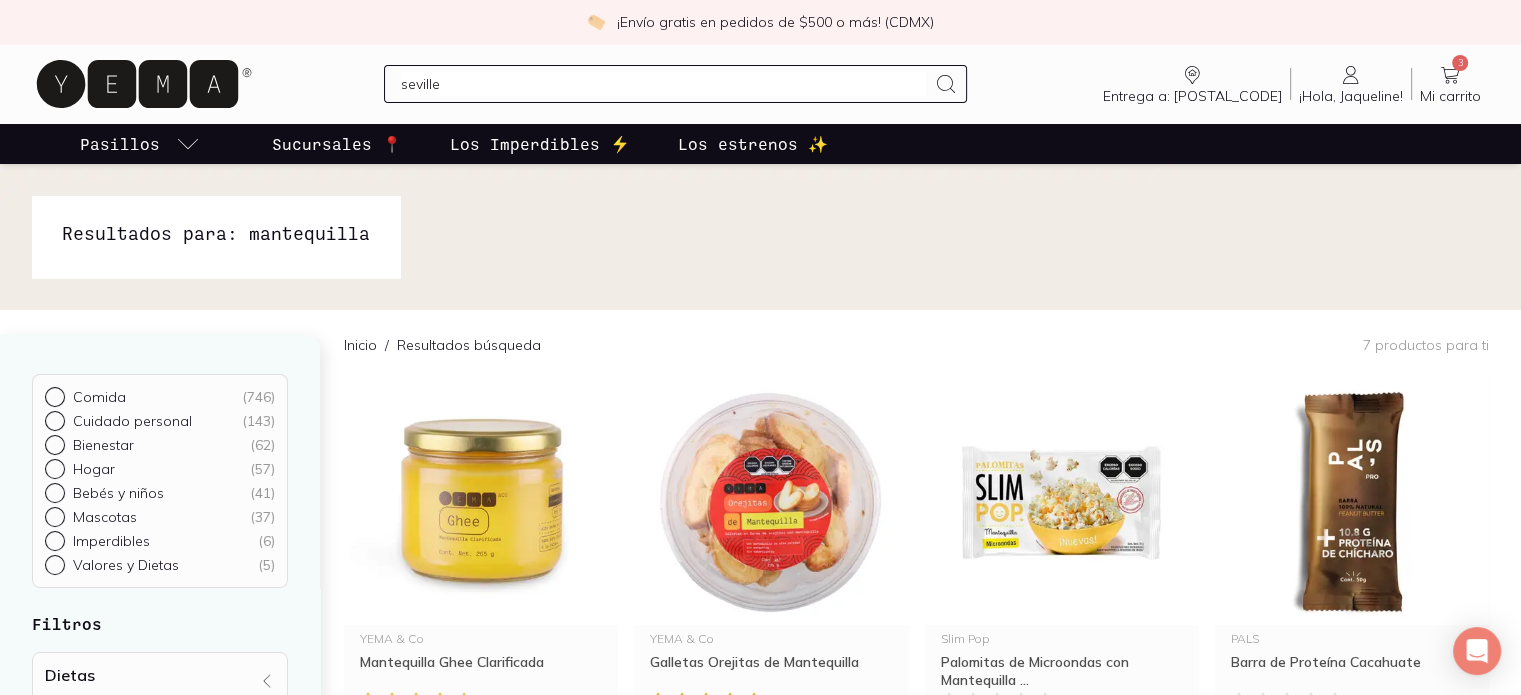 type on "sevillet" 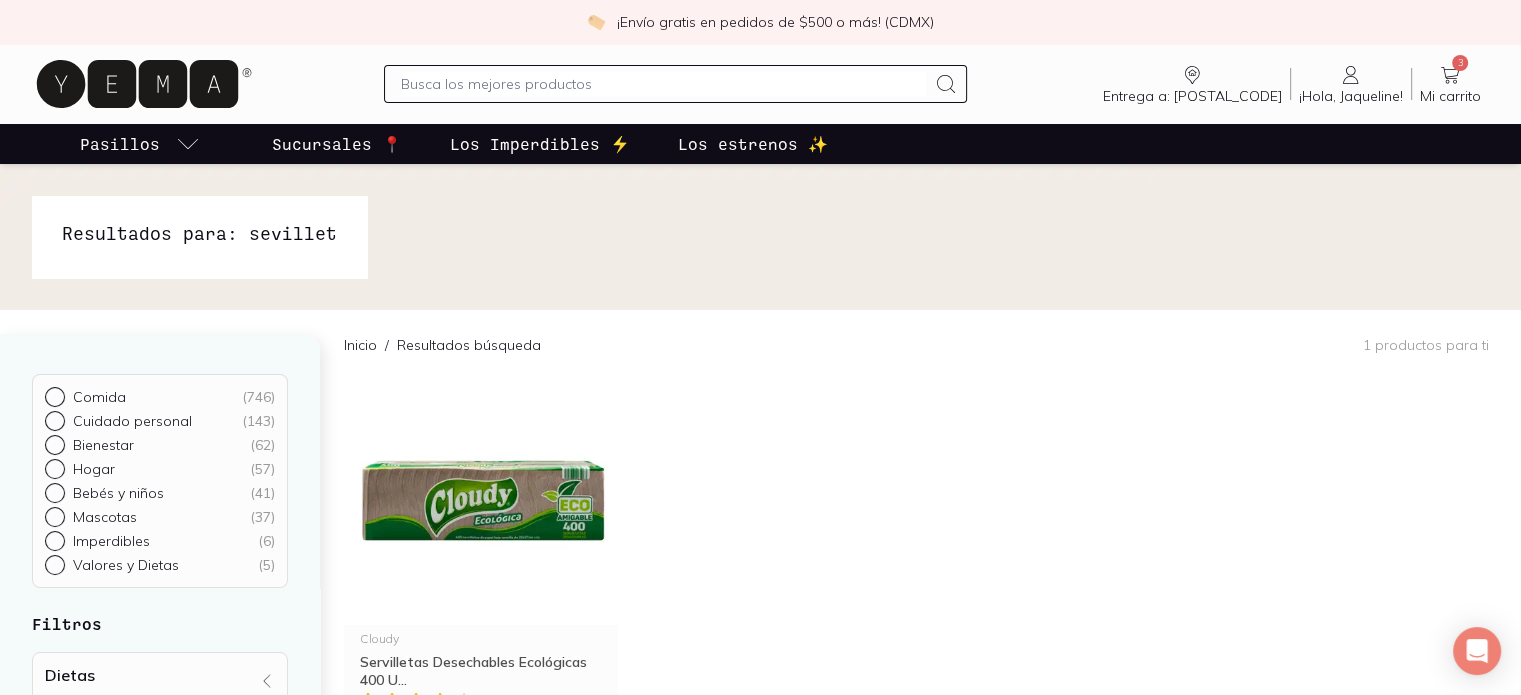 scroll, scrollTop: 256, scrollLeft: 0, axis: vertical 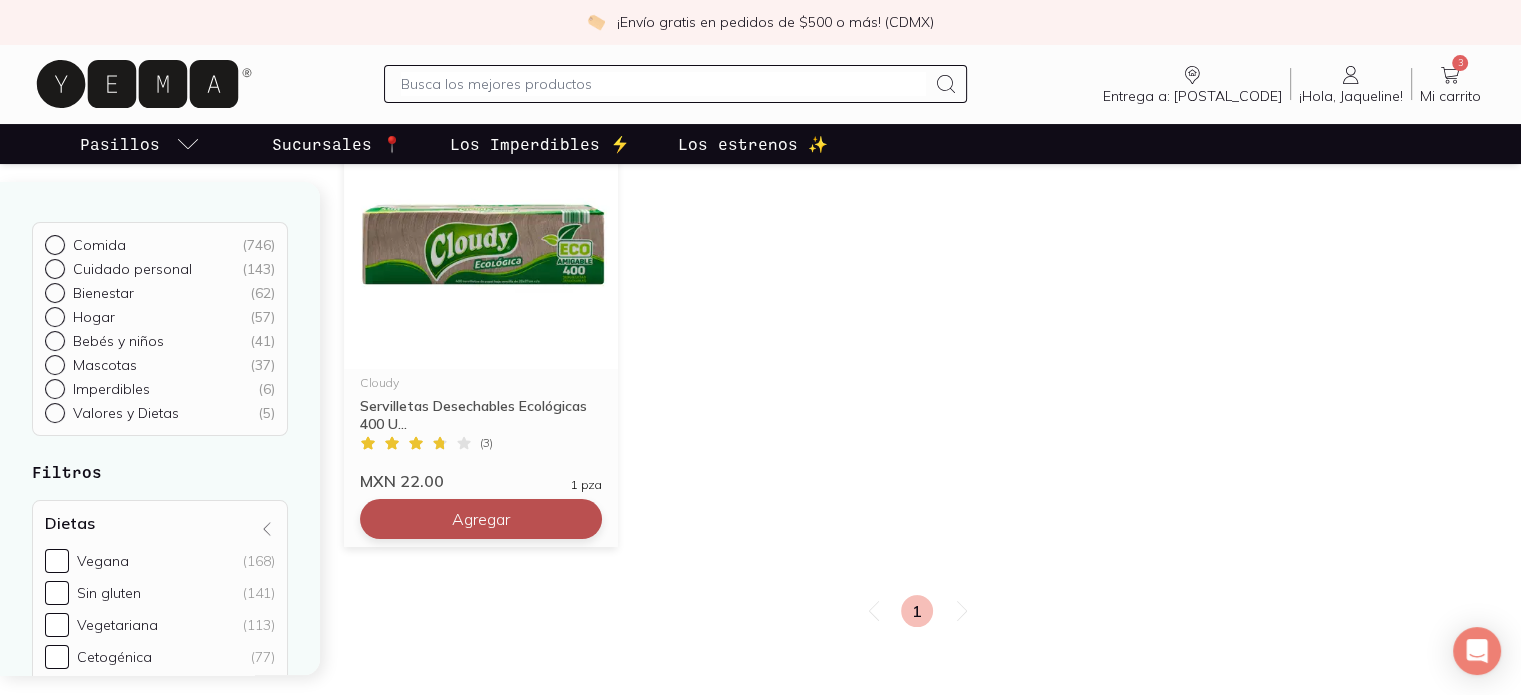 click on "Agregar" at bounding box center (481, 519) 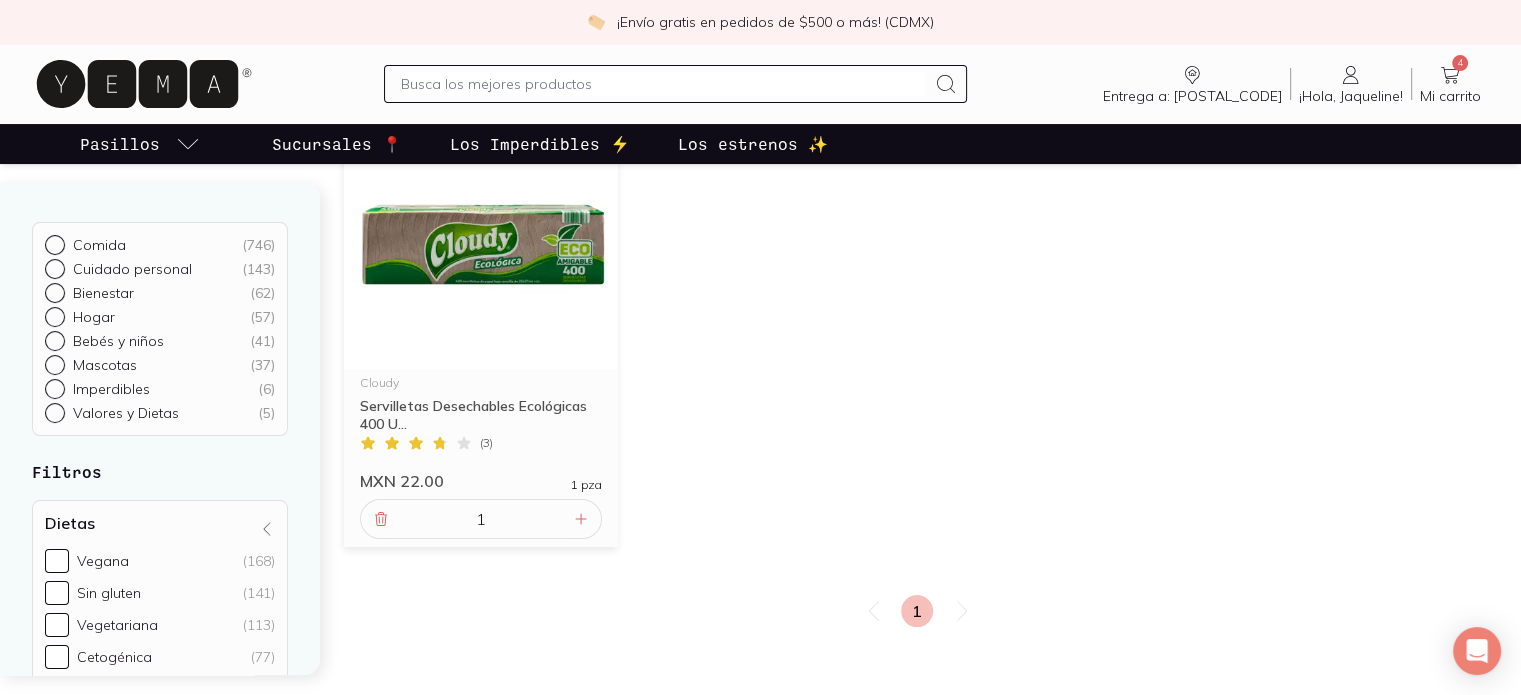 scroll, scrollTop: 0, scrollLeft: 0, axis: both 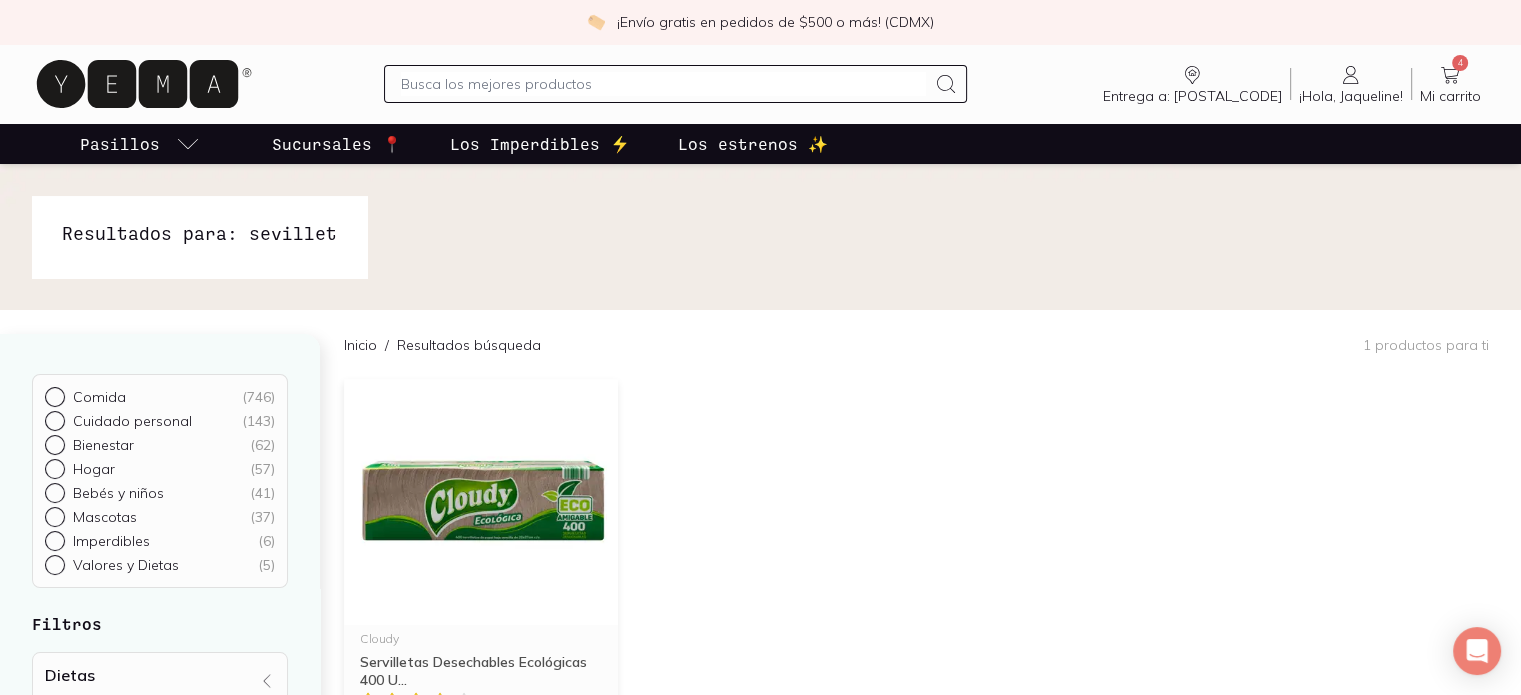 click at bounding box center (663, 84) 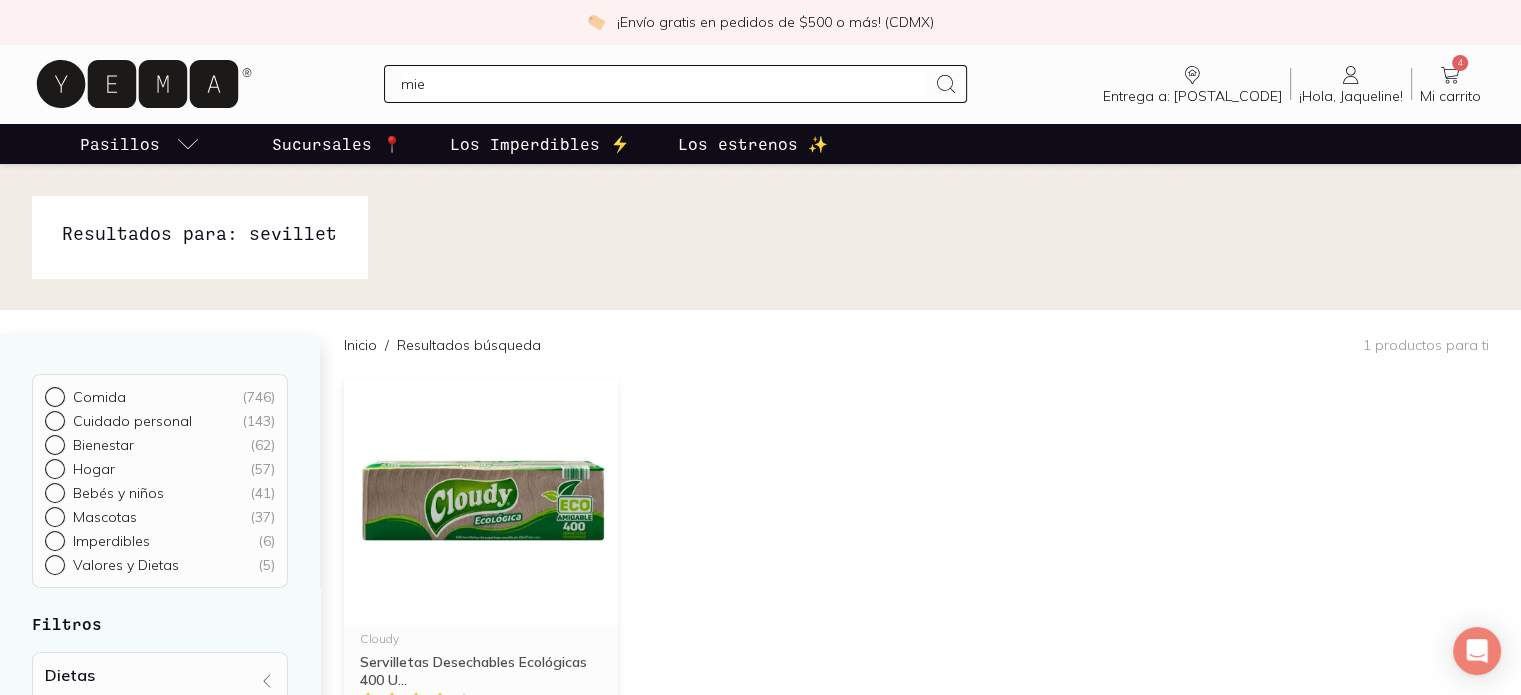 type on "miel" 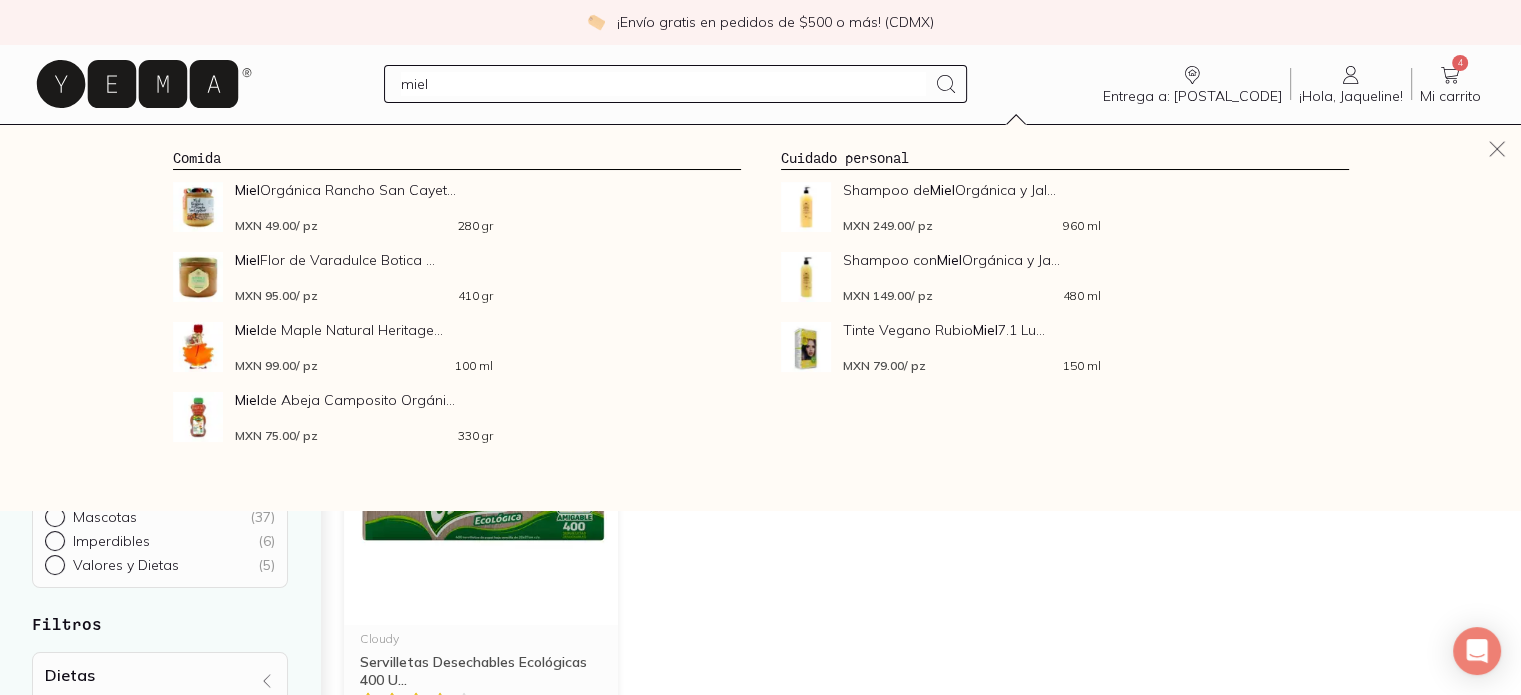 type 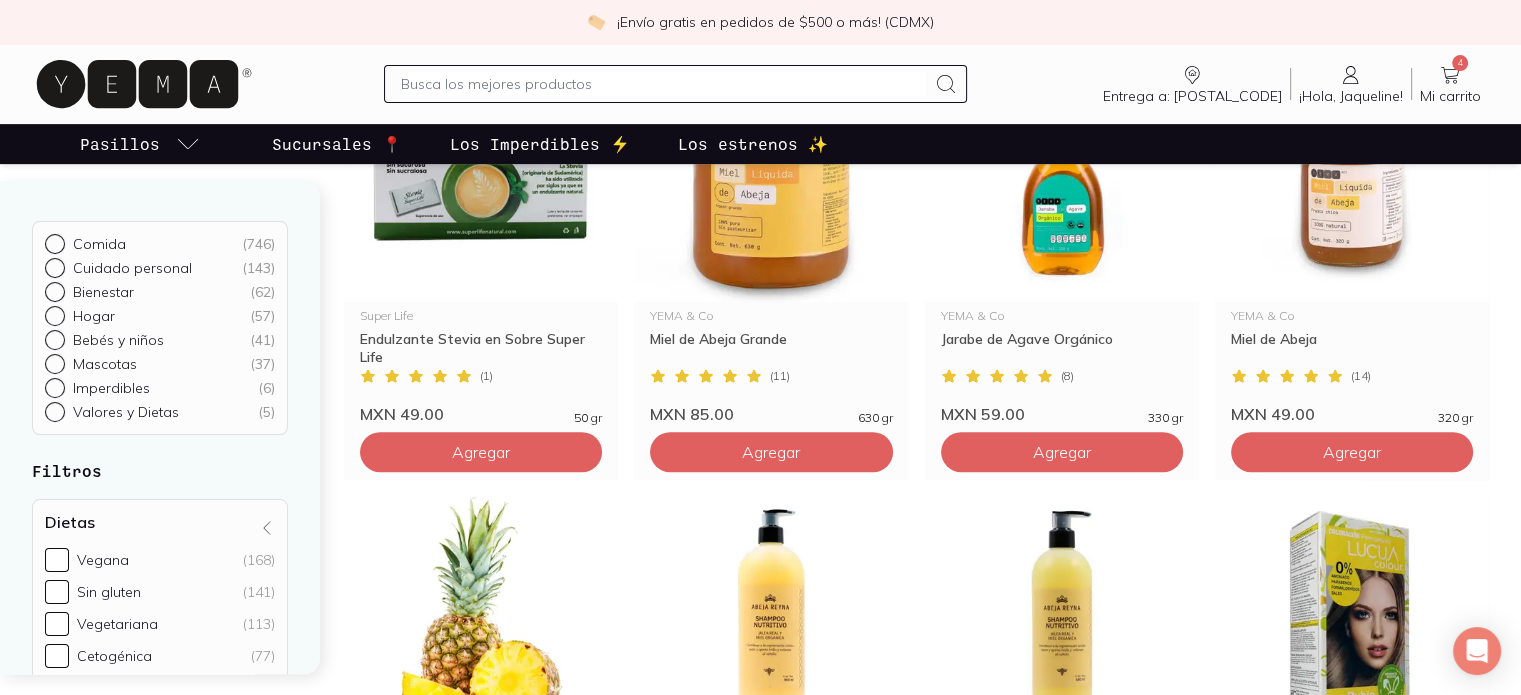 scroll, scrollTop: 738, scrollLeft: 0, axis: vertical 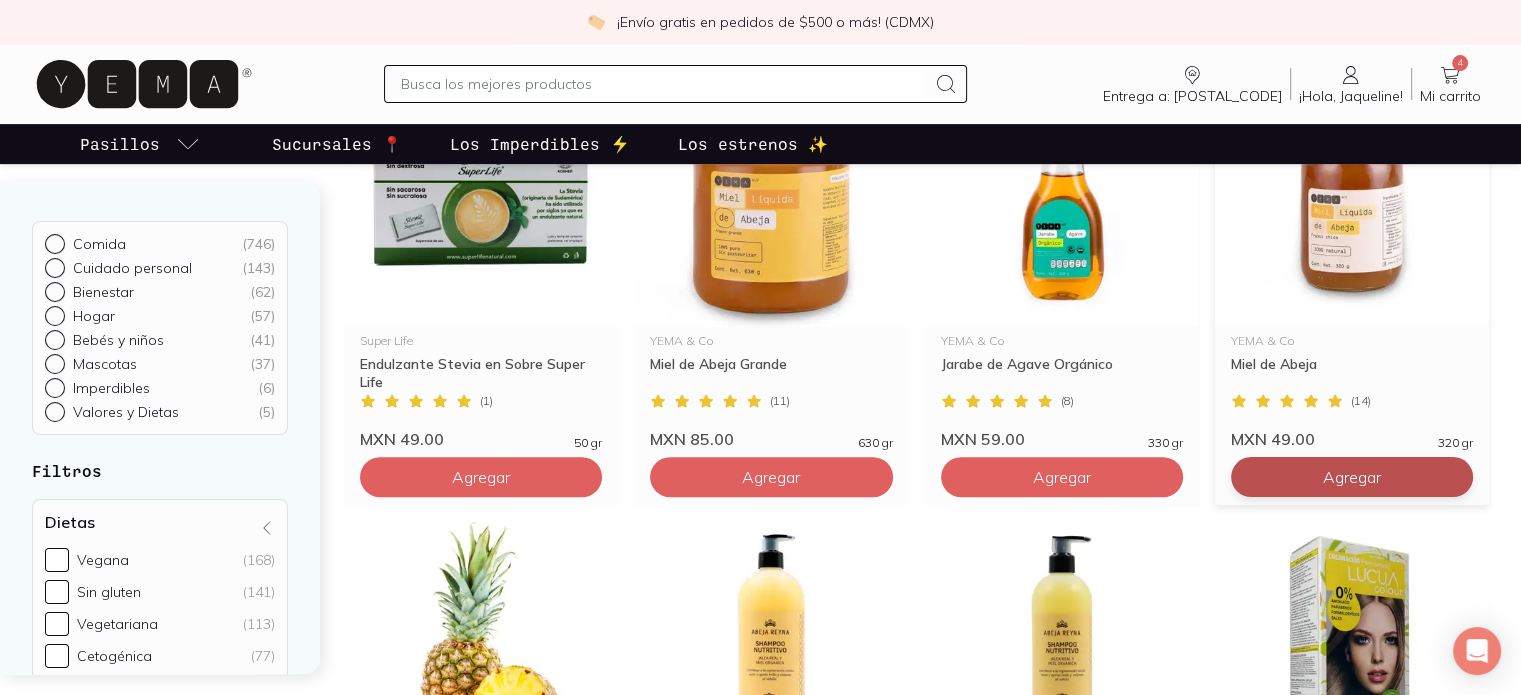 click on "Agregar" at bounding box center (481, 37) 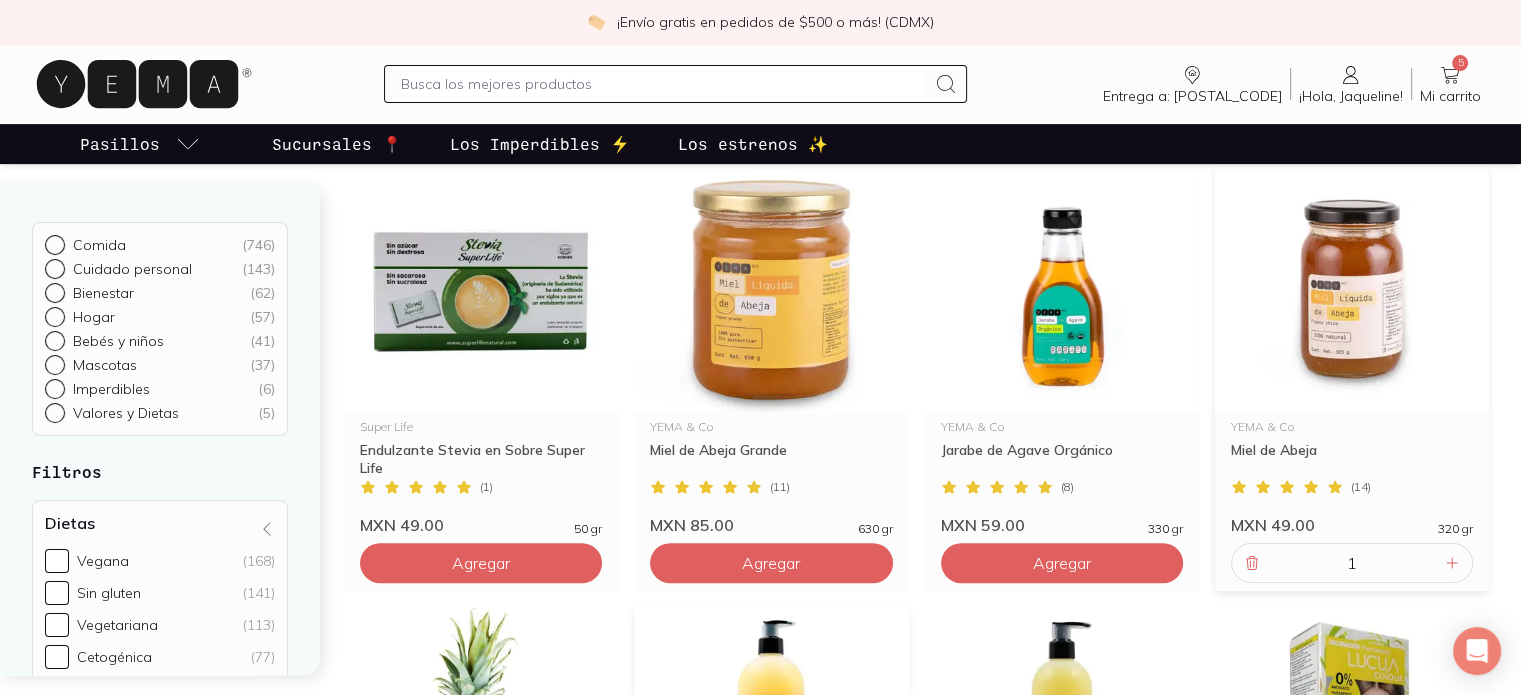 scroll, scrollTop: 651, scrollLeft: 0, axis: vertical 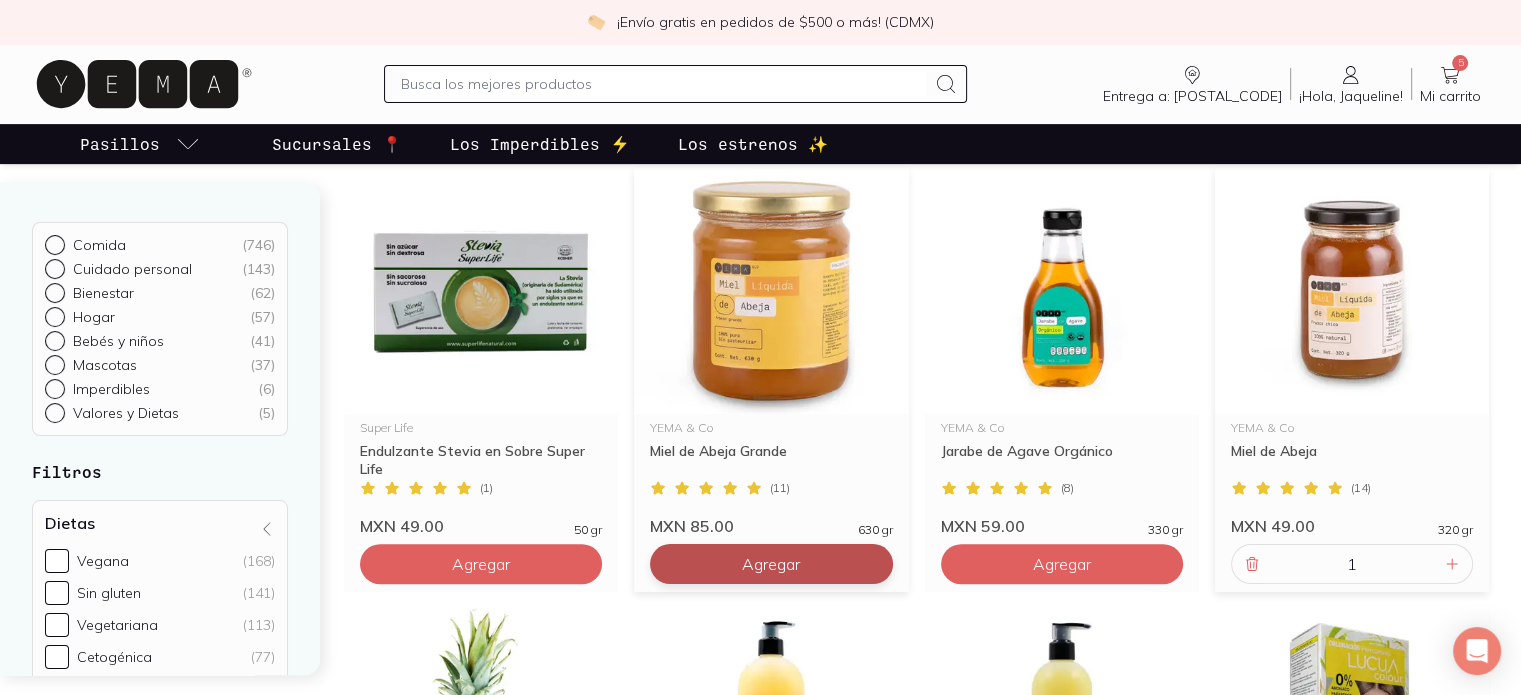 click on "Agregar" at bounding box center [481, 124] 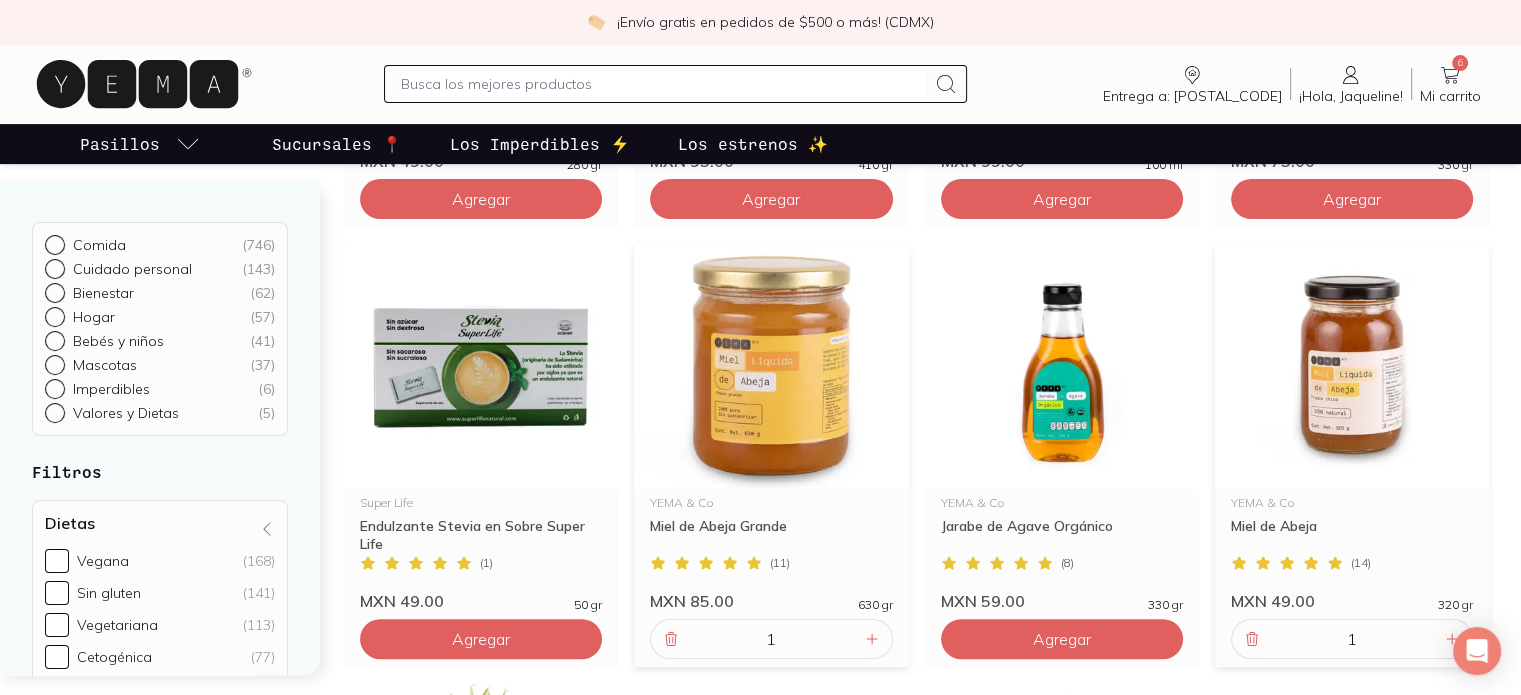 scroll, scrollTop: 575, scrollLeft: 0, axis: vertical 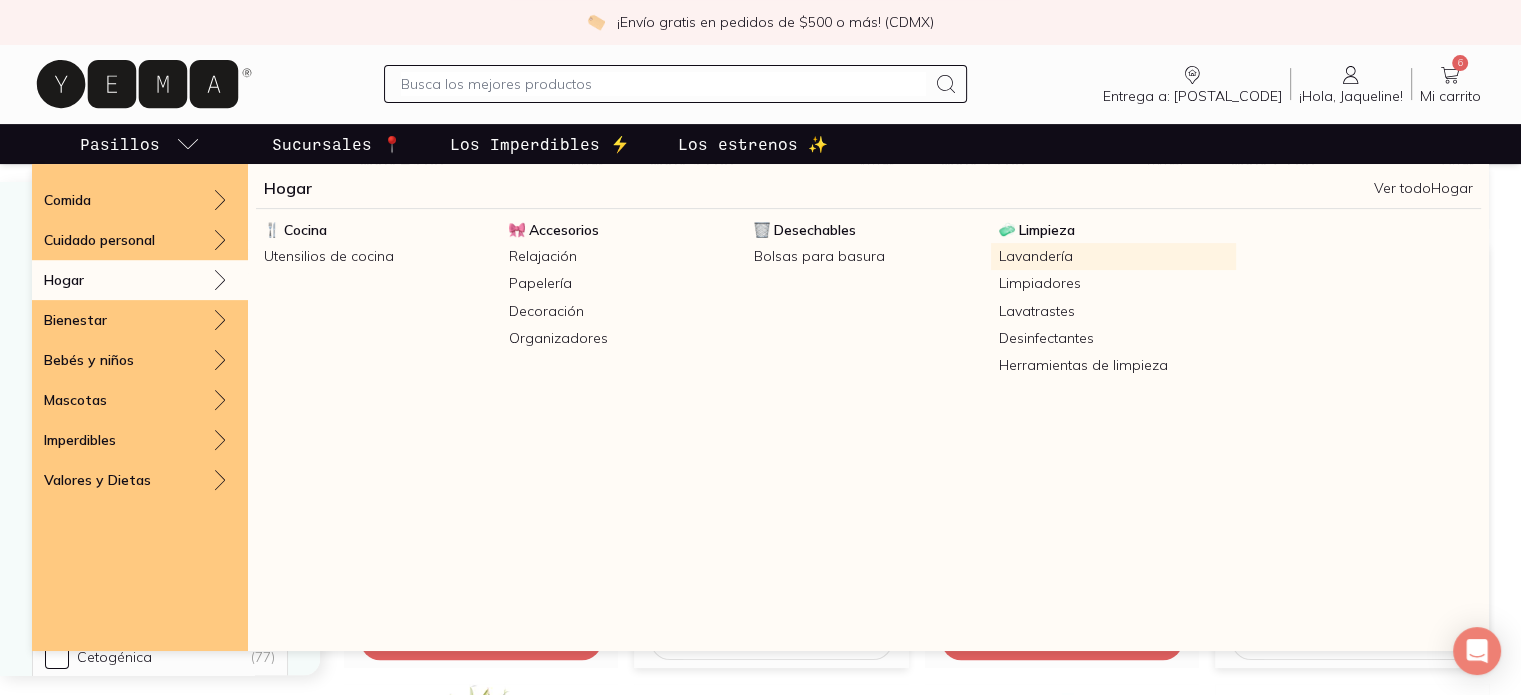 click on "Lavandería" at bounding box center (1113, 256) 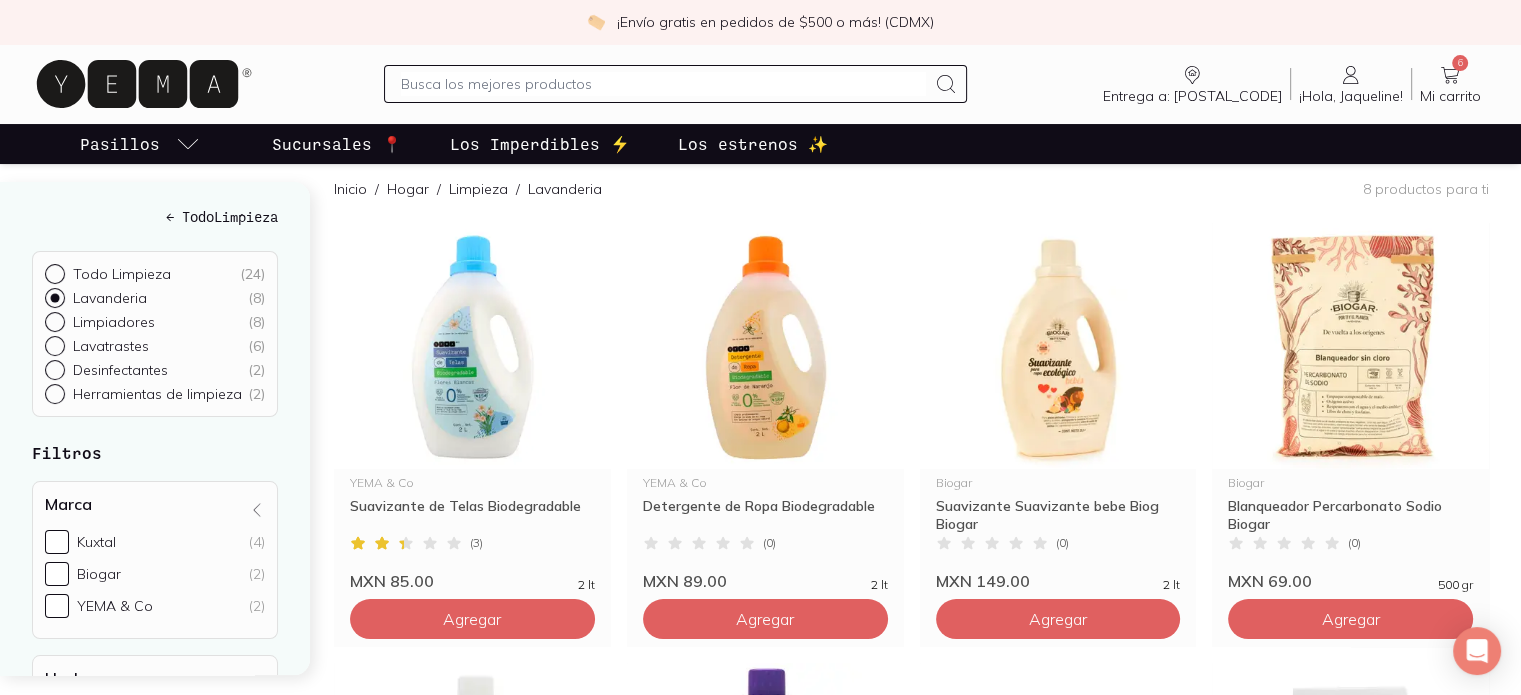 scroll, scrollTop: 0, scrollLeft: 0, axis: both 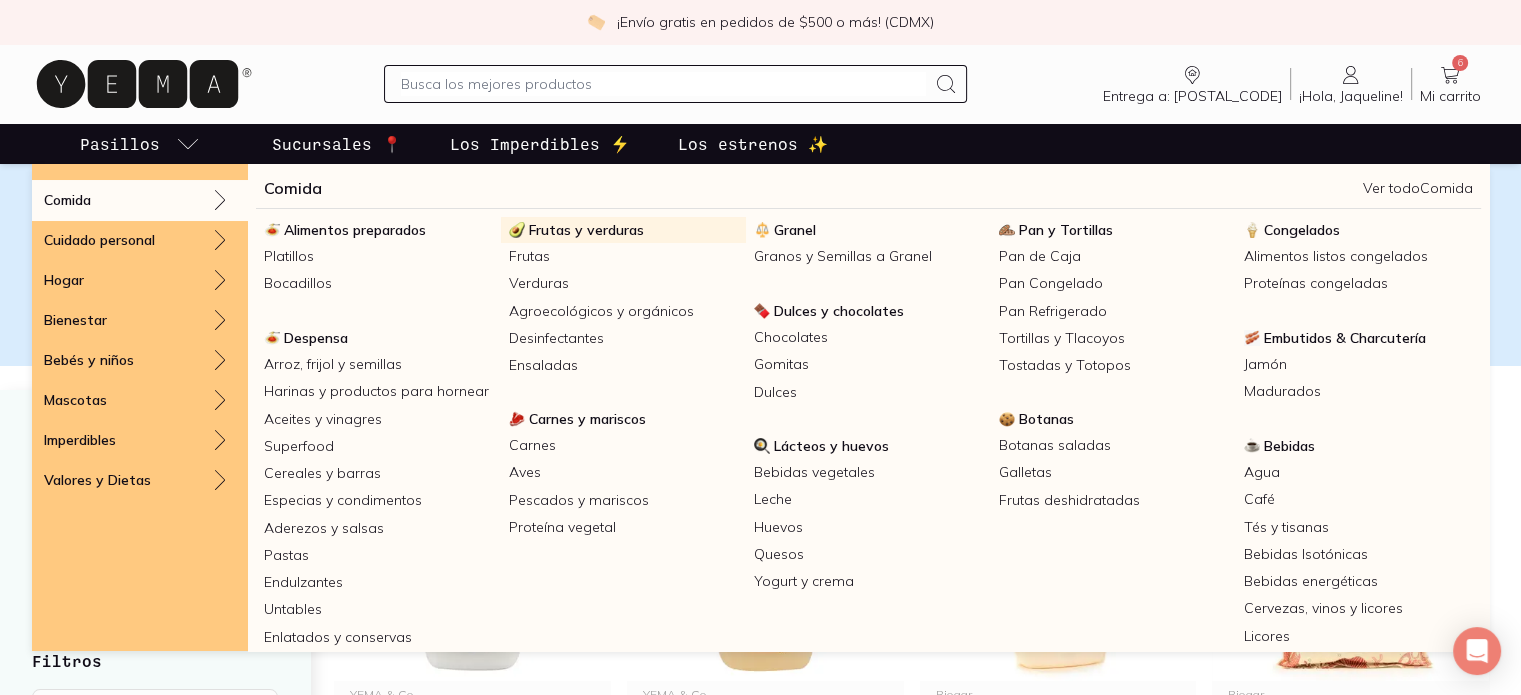 click on "Frutas y verduras" at bounding box center (623, 230) 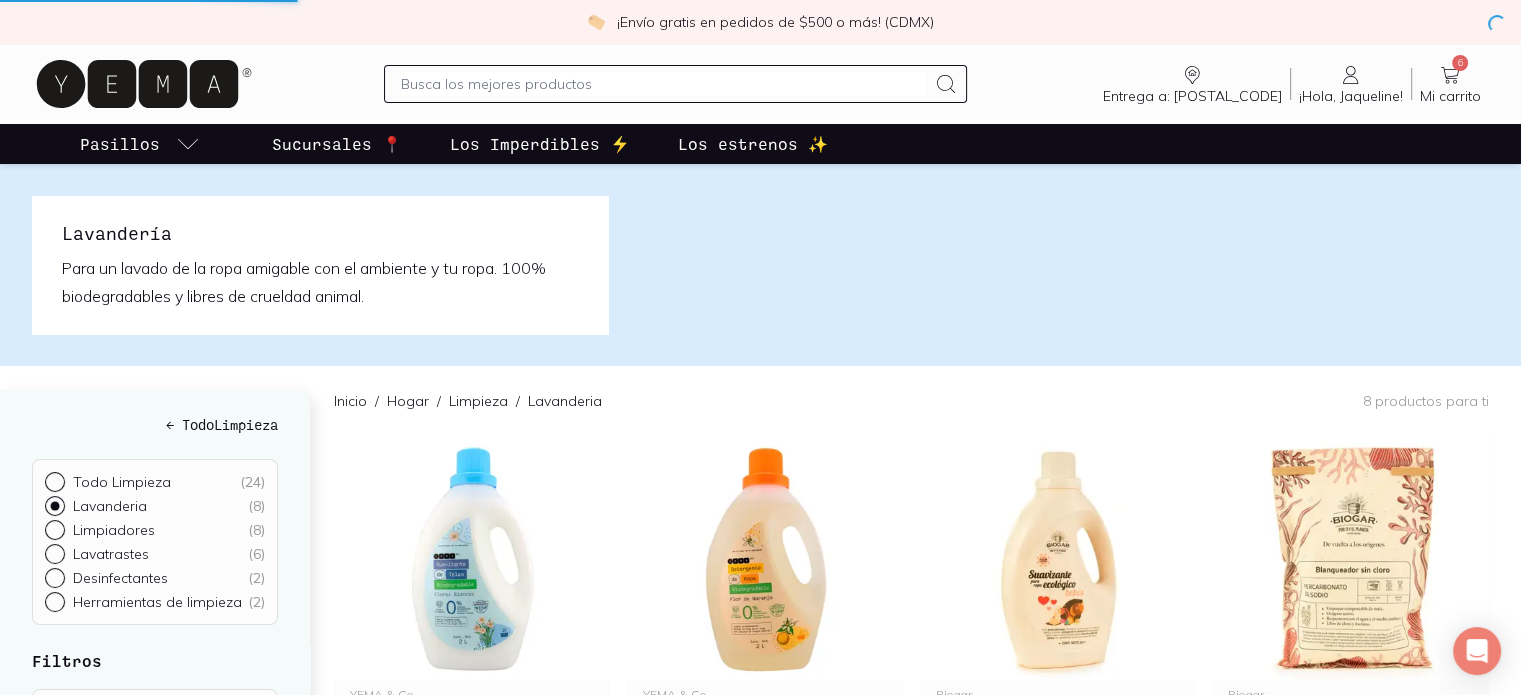 scroll, scrollTop: 283, scrollLeft: 0, axis: vertical 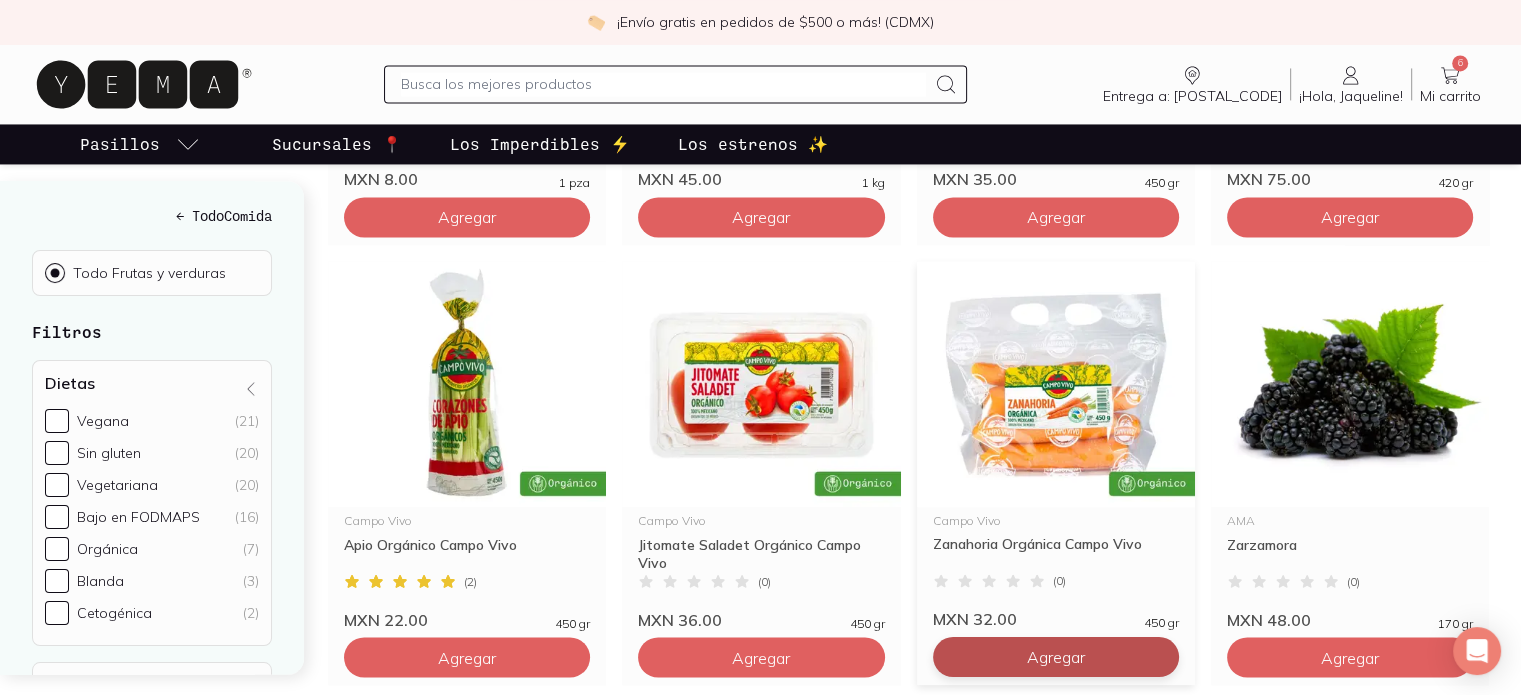 click on "Agregar" at bounding box center [467, -2423] 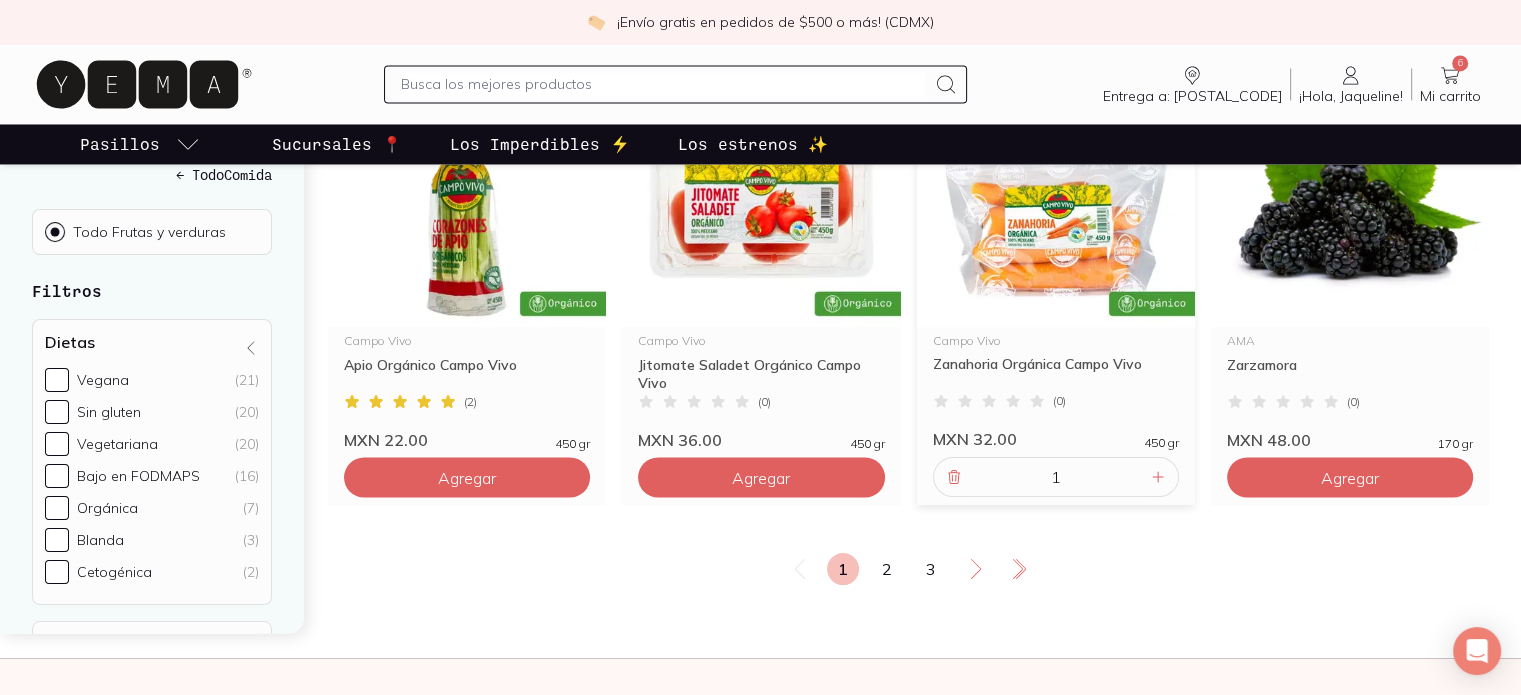 scroll, scrollTop: 3436, scrollLeft: 0, axis: vertical 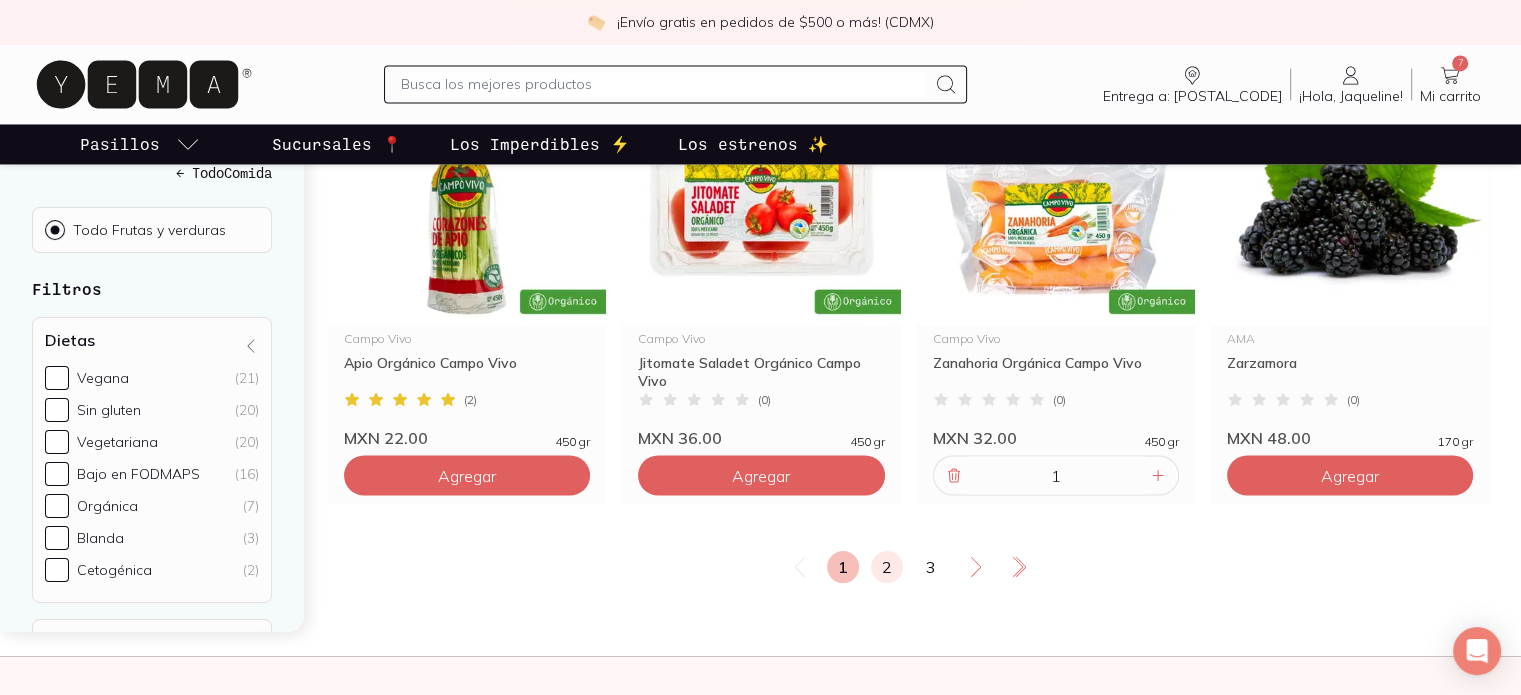 click on "2" at bounding box center (887, 567) 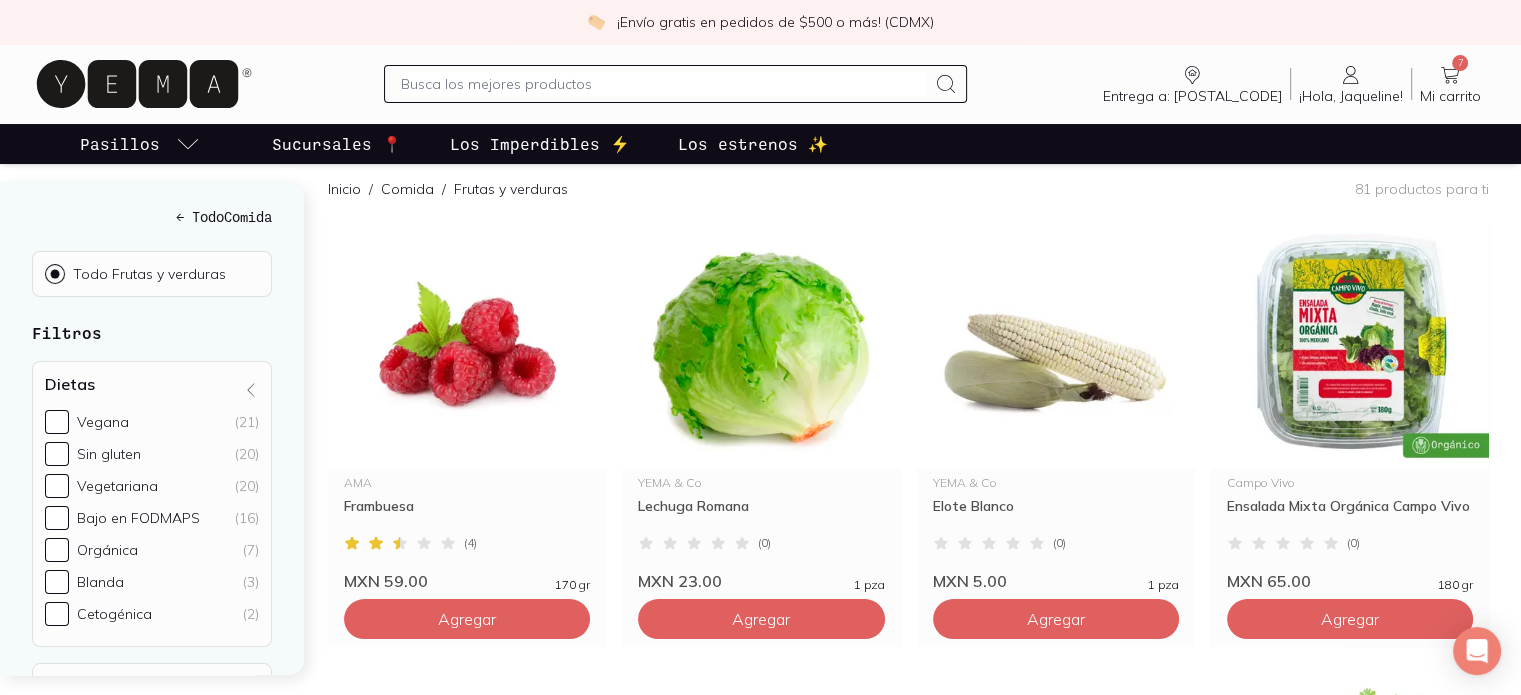 scroll, scrollTop: 240, scrollLeft: 0, axis: vertical 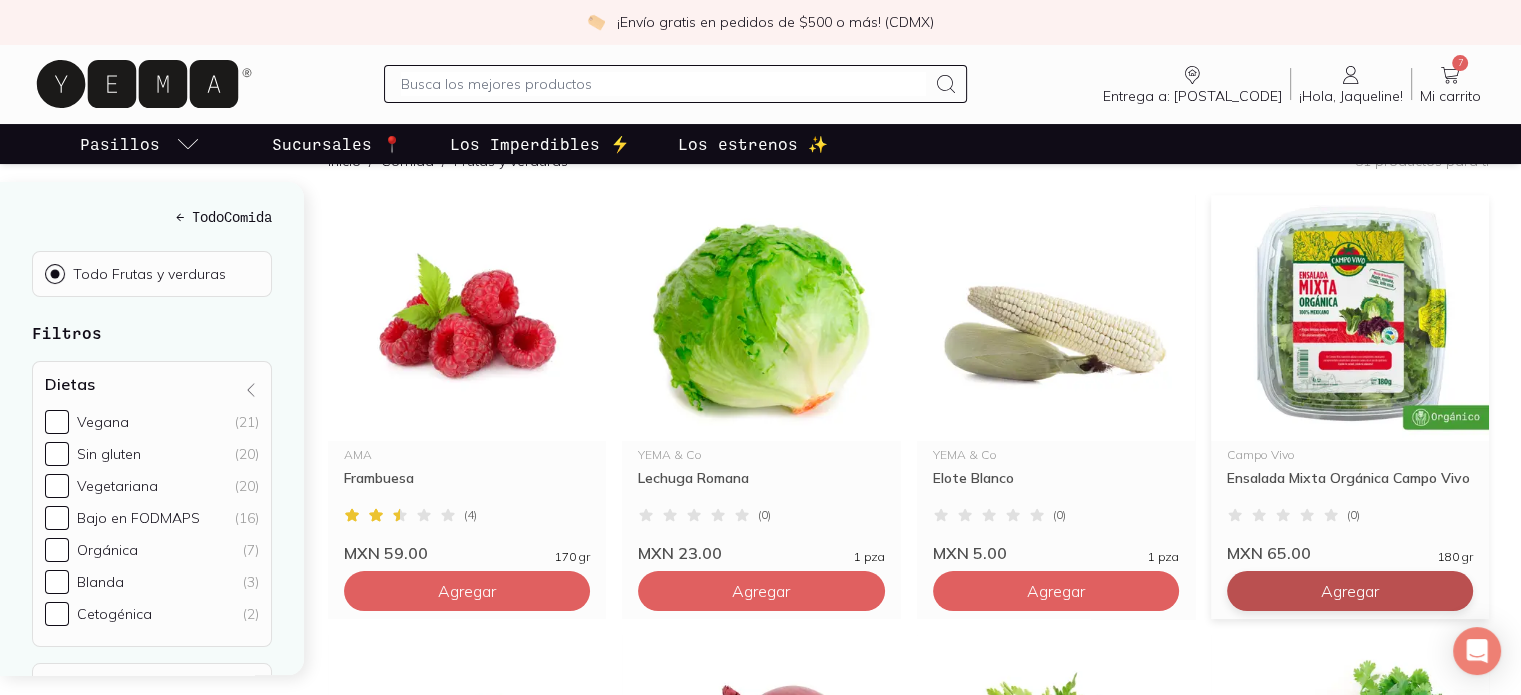 click on "Agregar" at bounding box center [467, 591] 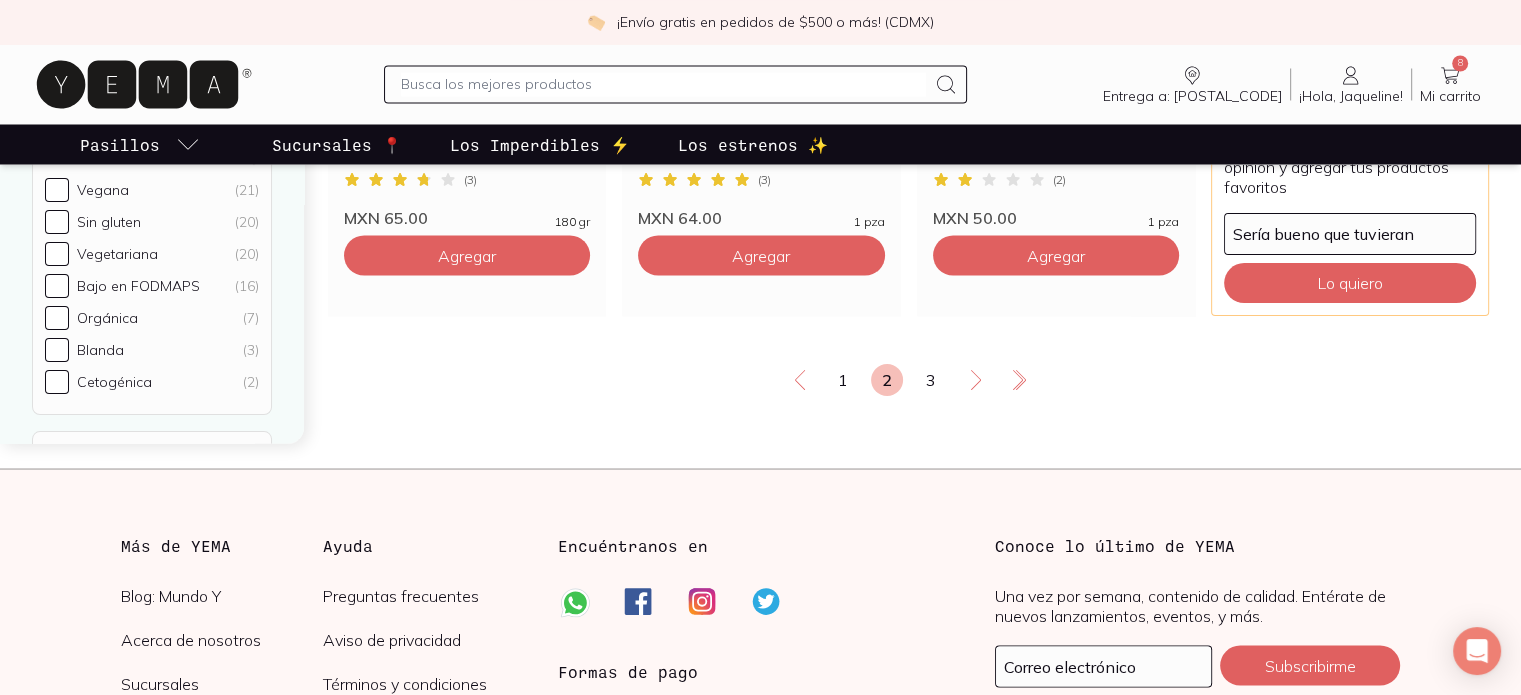 scroll, scrollTop: 3655, scrollLeft: 0, axis: vertical 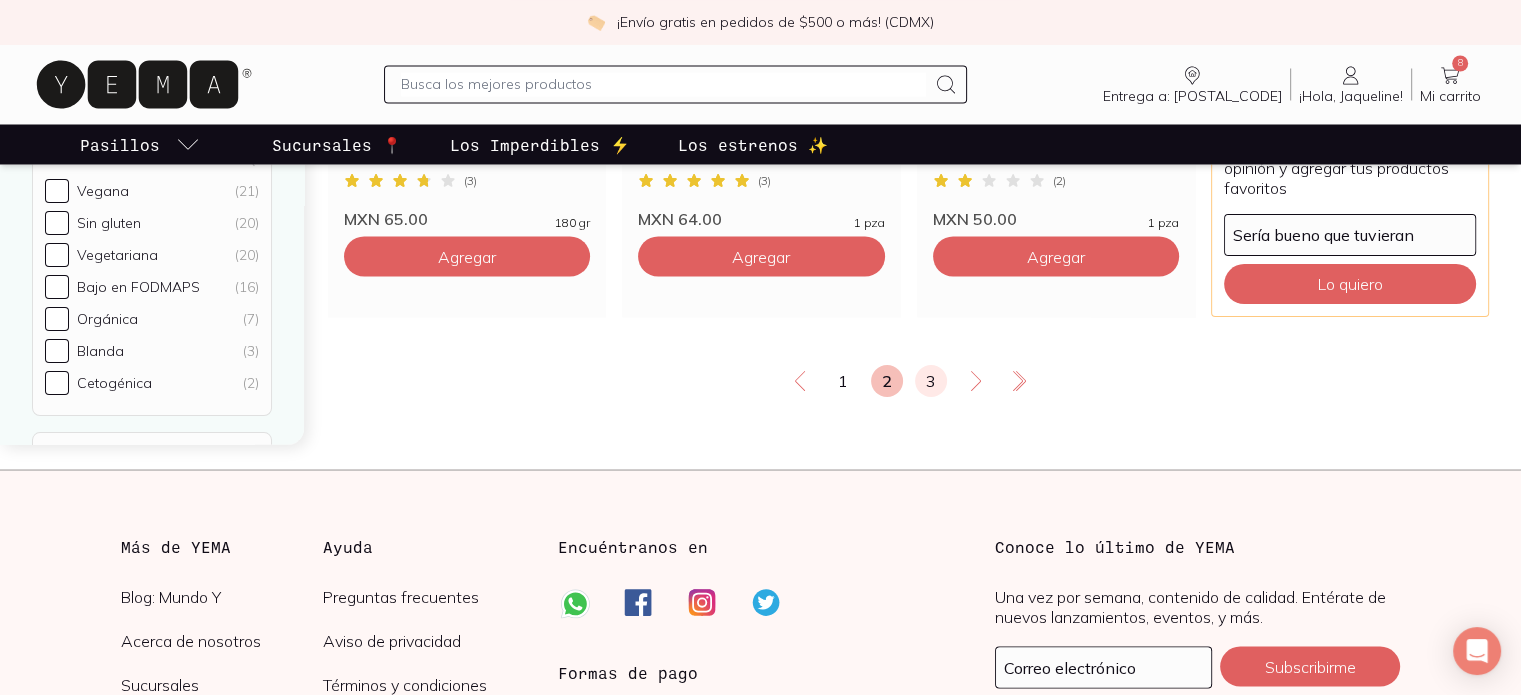 click on "3" at bounding box center [931, 381] 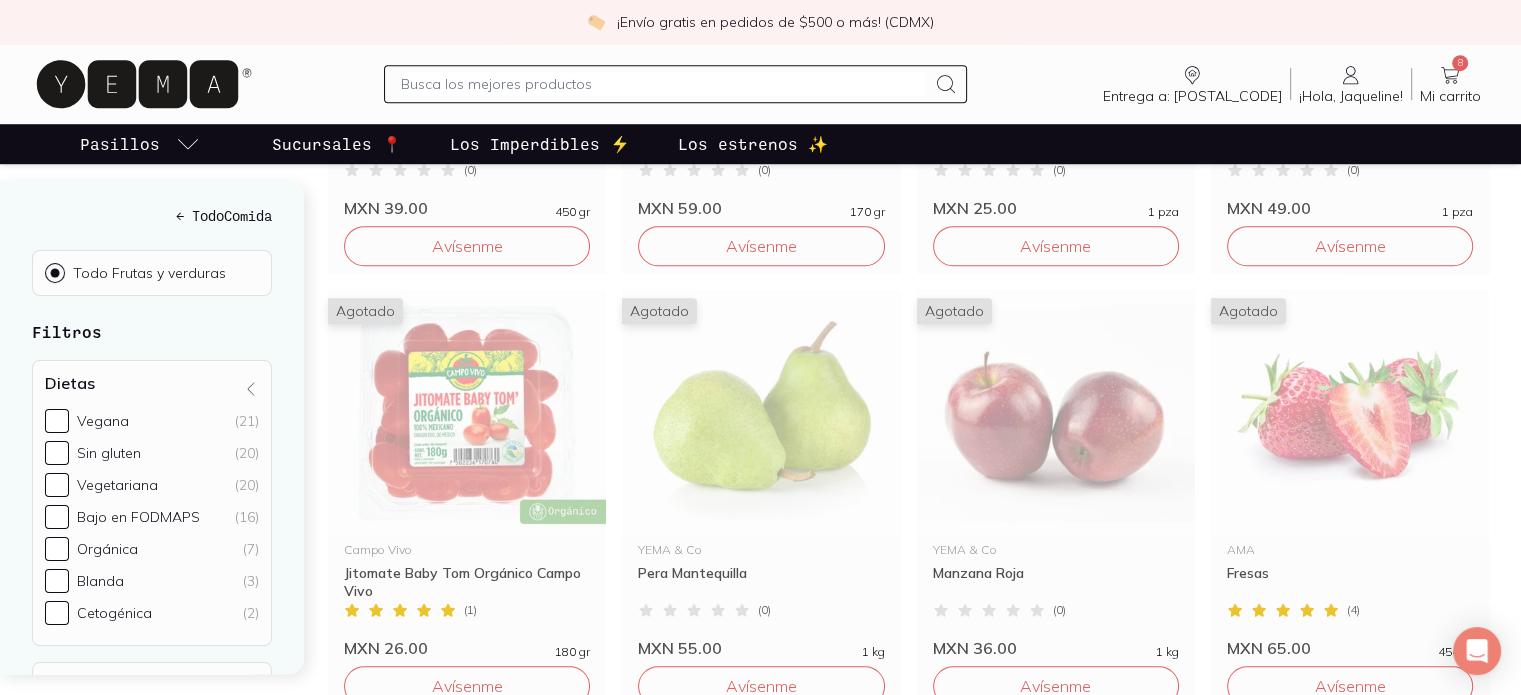 scroll, scrollTop: 1507, scrollLeft: 0, axis: vertical 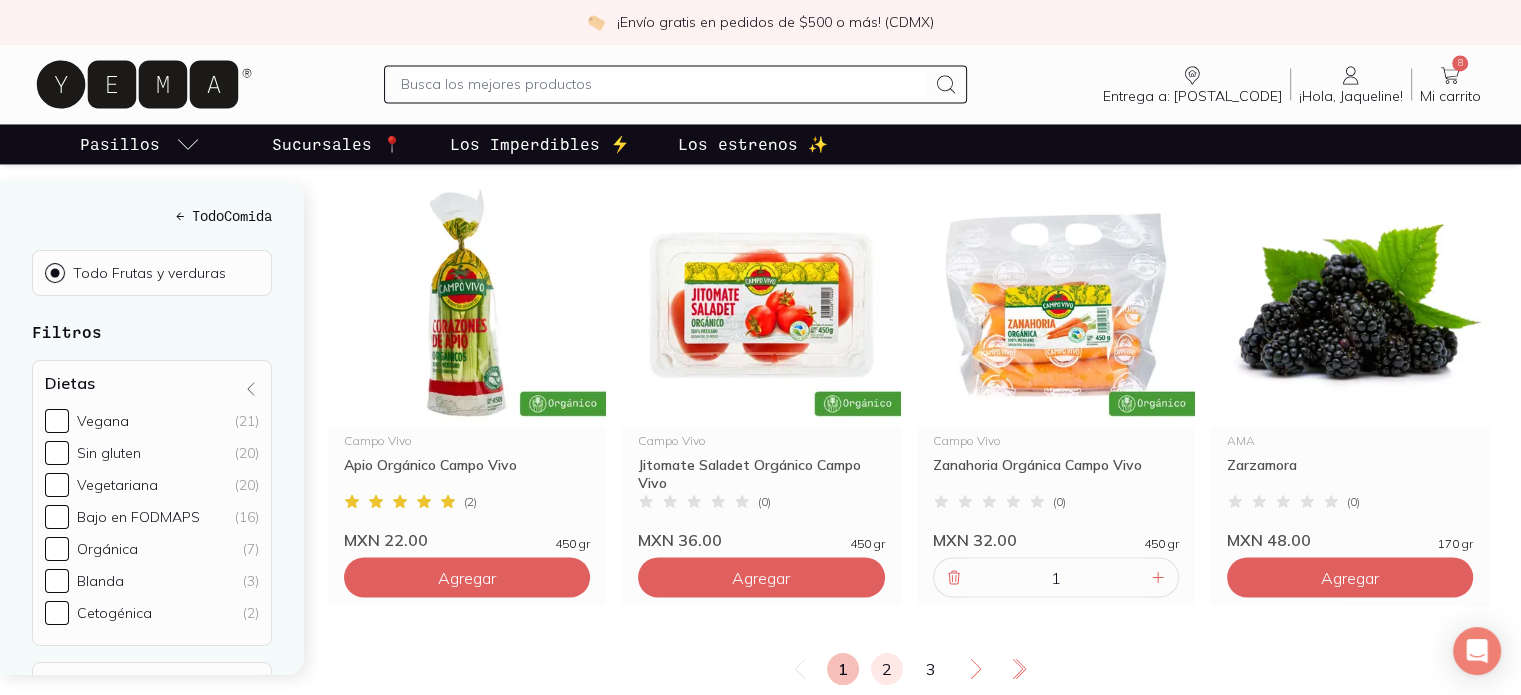click on "2" at bounding box center (887, 669) 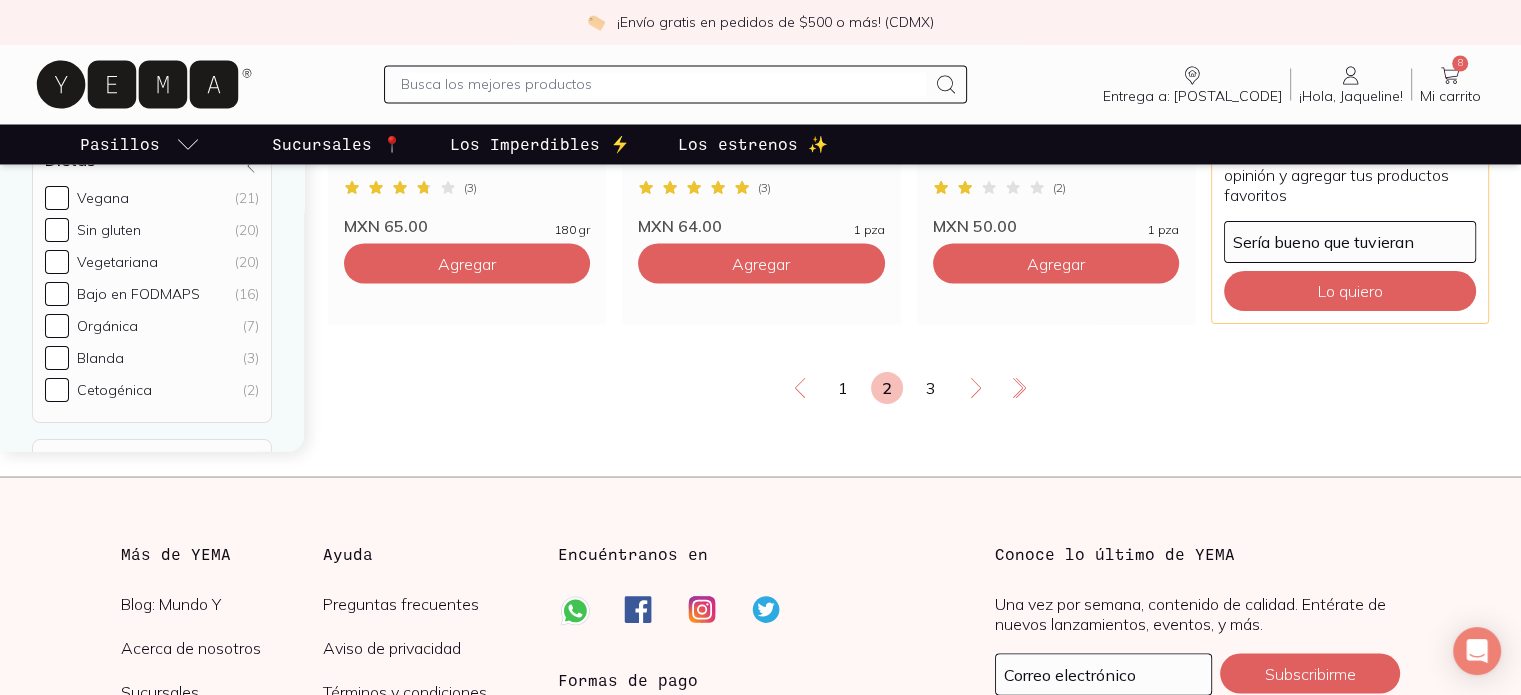 scroll, scrollTop: 3643, scrollLeft: 0, axis: vertical 